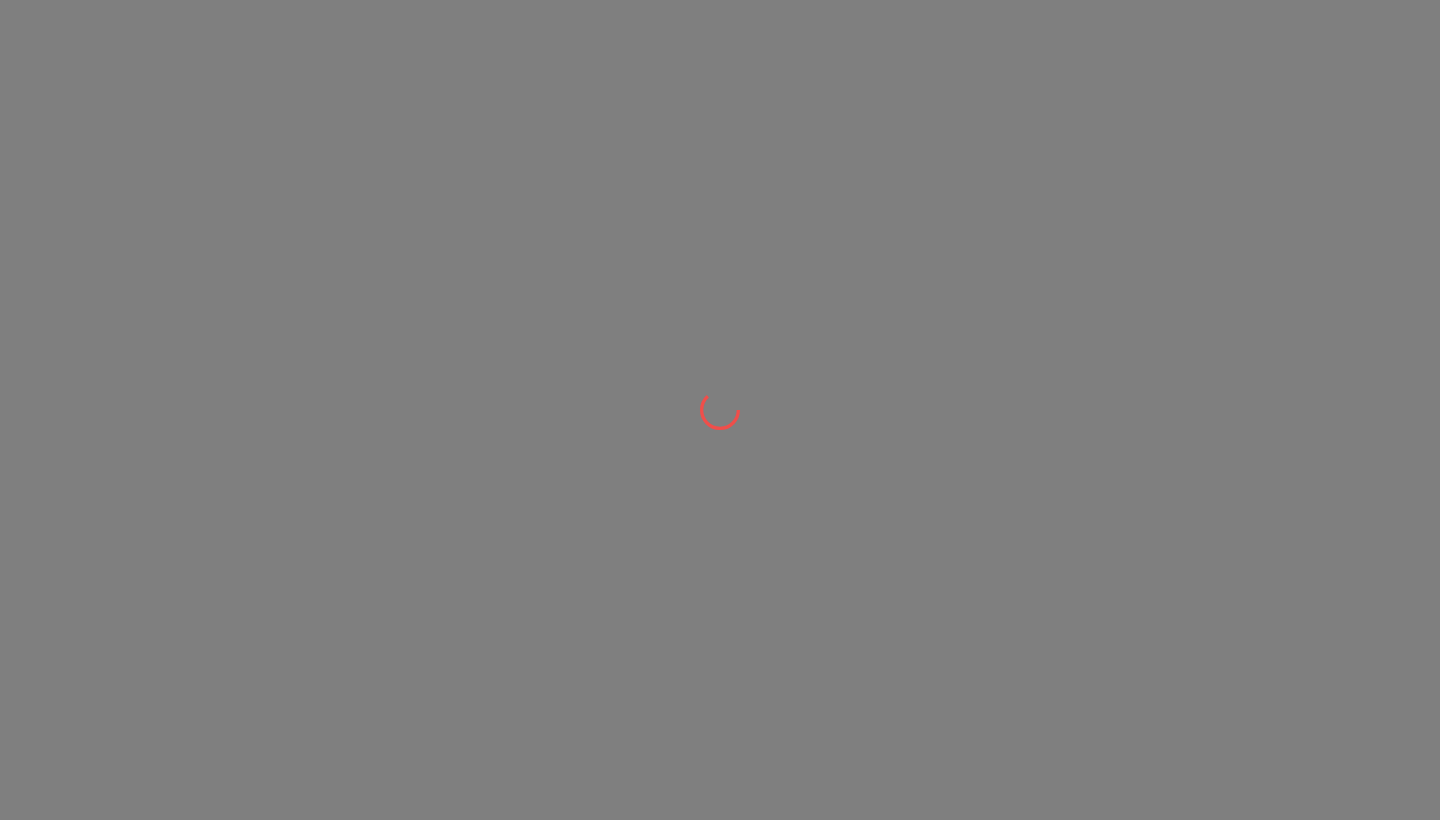 scroll, scrollTop: 0, scrollLeft: 0, axis: both 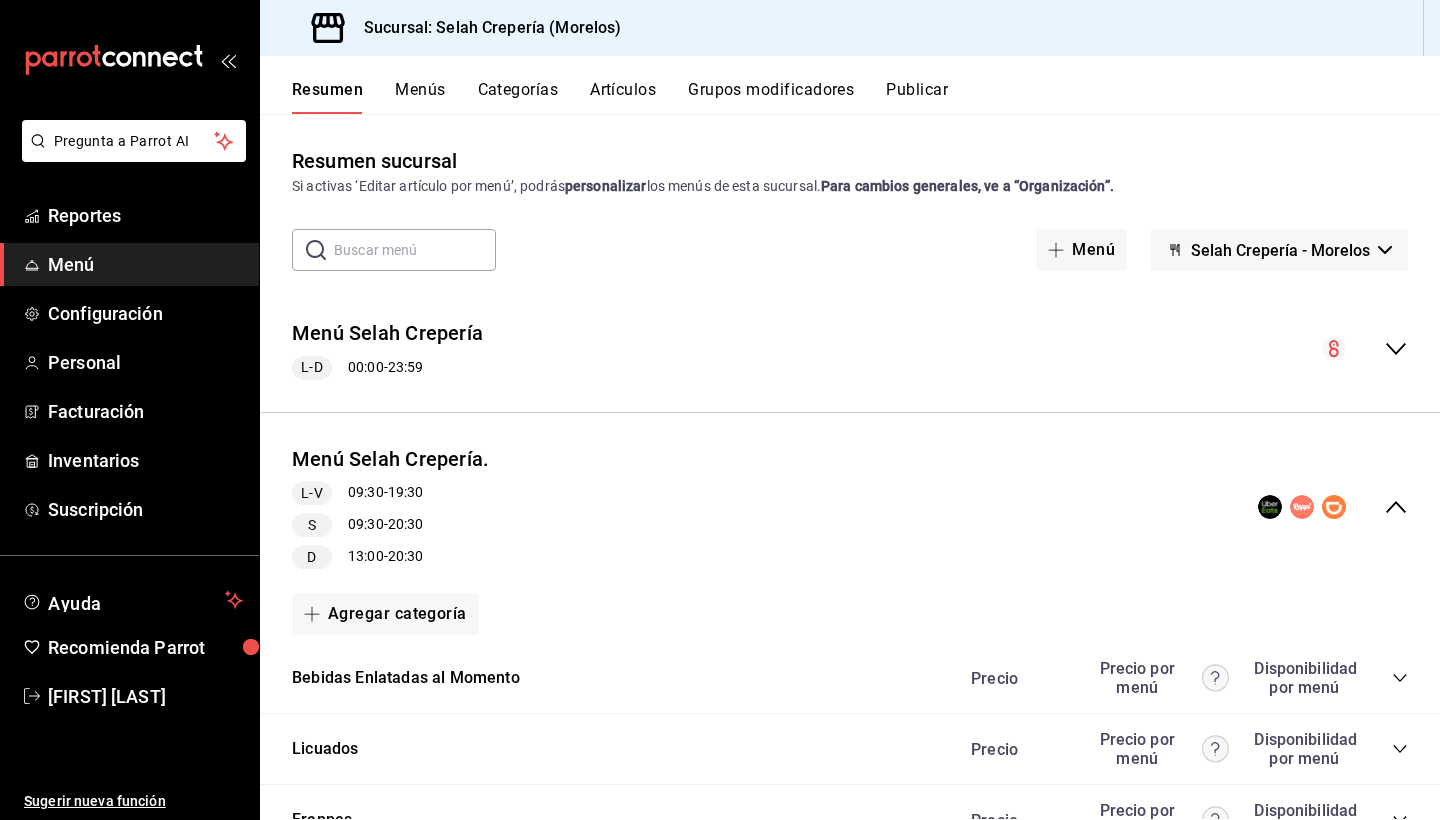 click on "Menú" at bounding box center [145, 264] 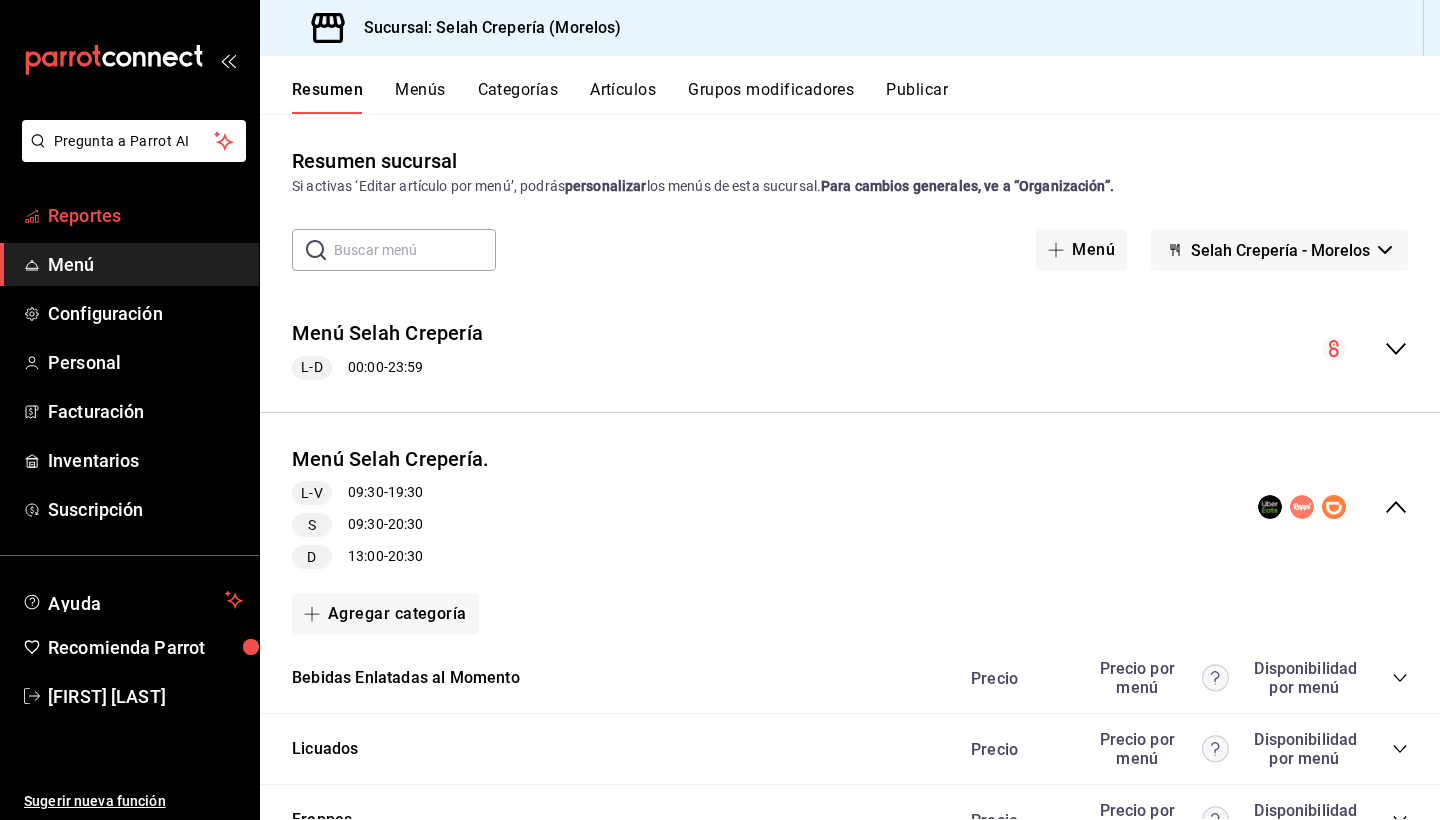 click on "Reportes" at bounding box center [145, 215] 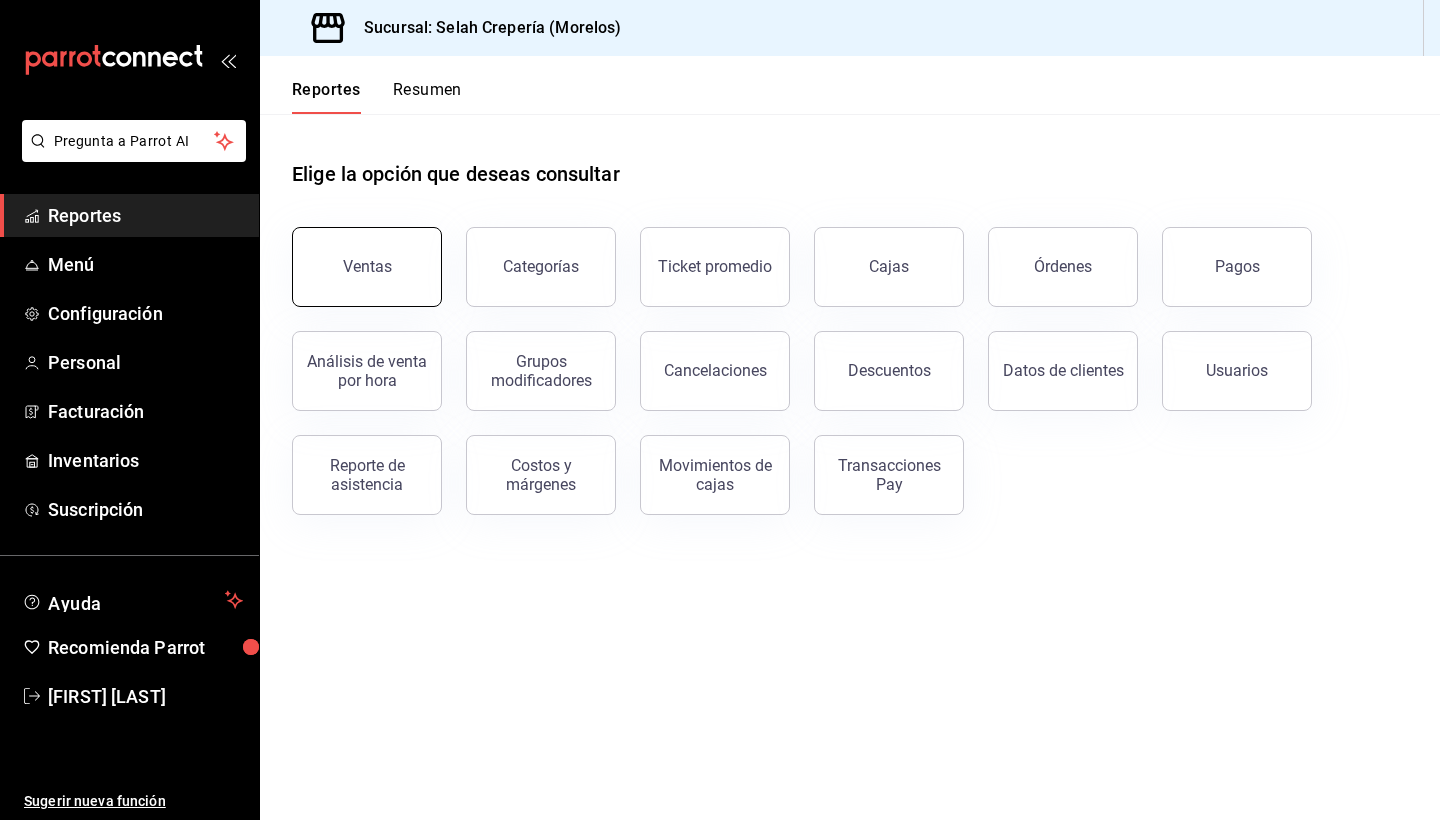 click on "Ventas" at bounding box center (367, 267) 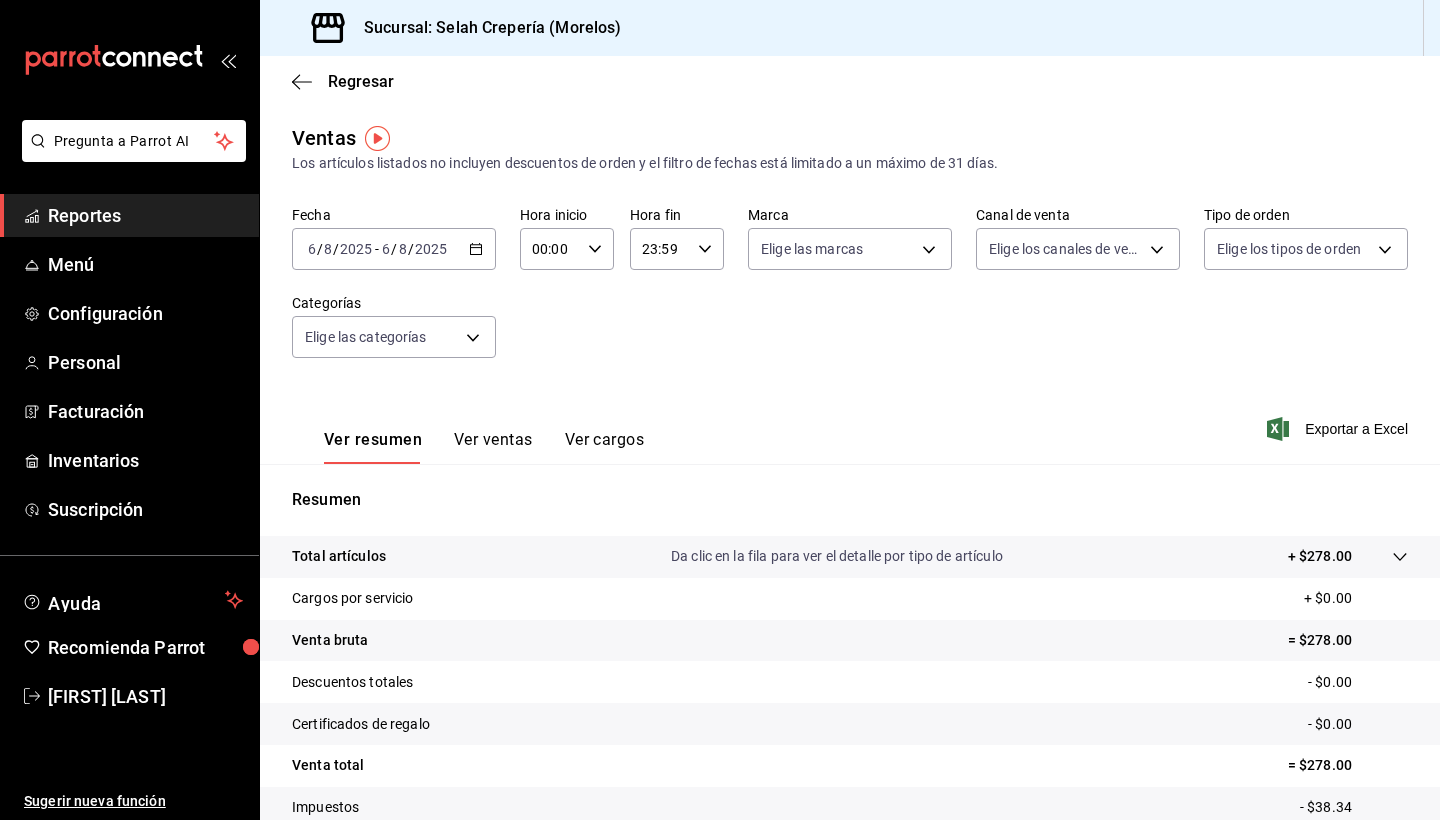 click on "Ver ventas" at bounding box center (493, 447) 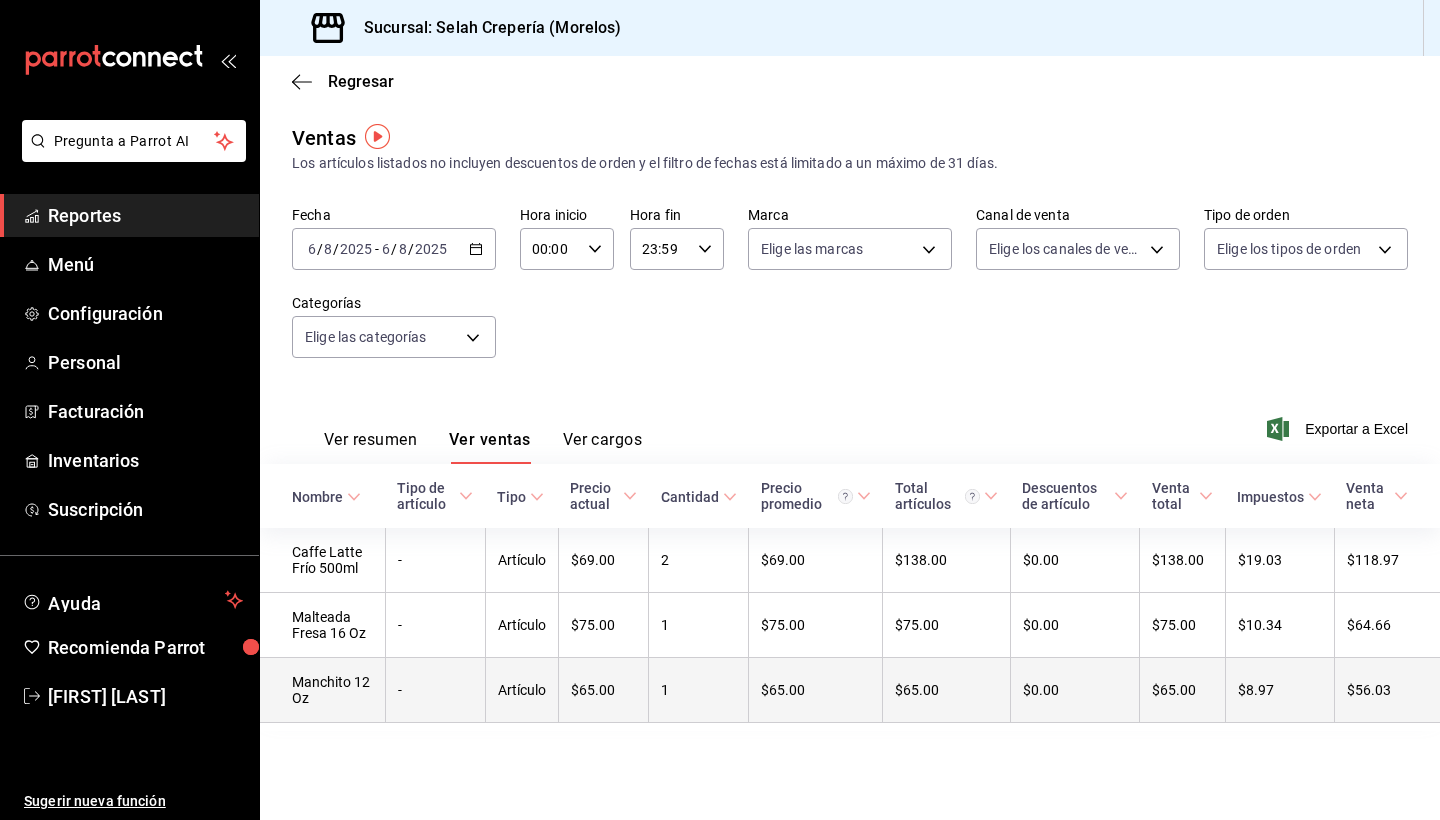 scroll, scrollTop: 0, scrollLeft: 0, axis: both 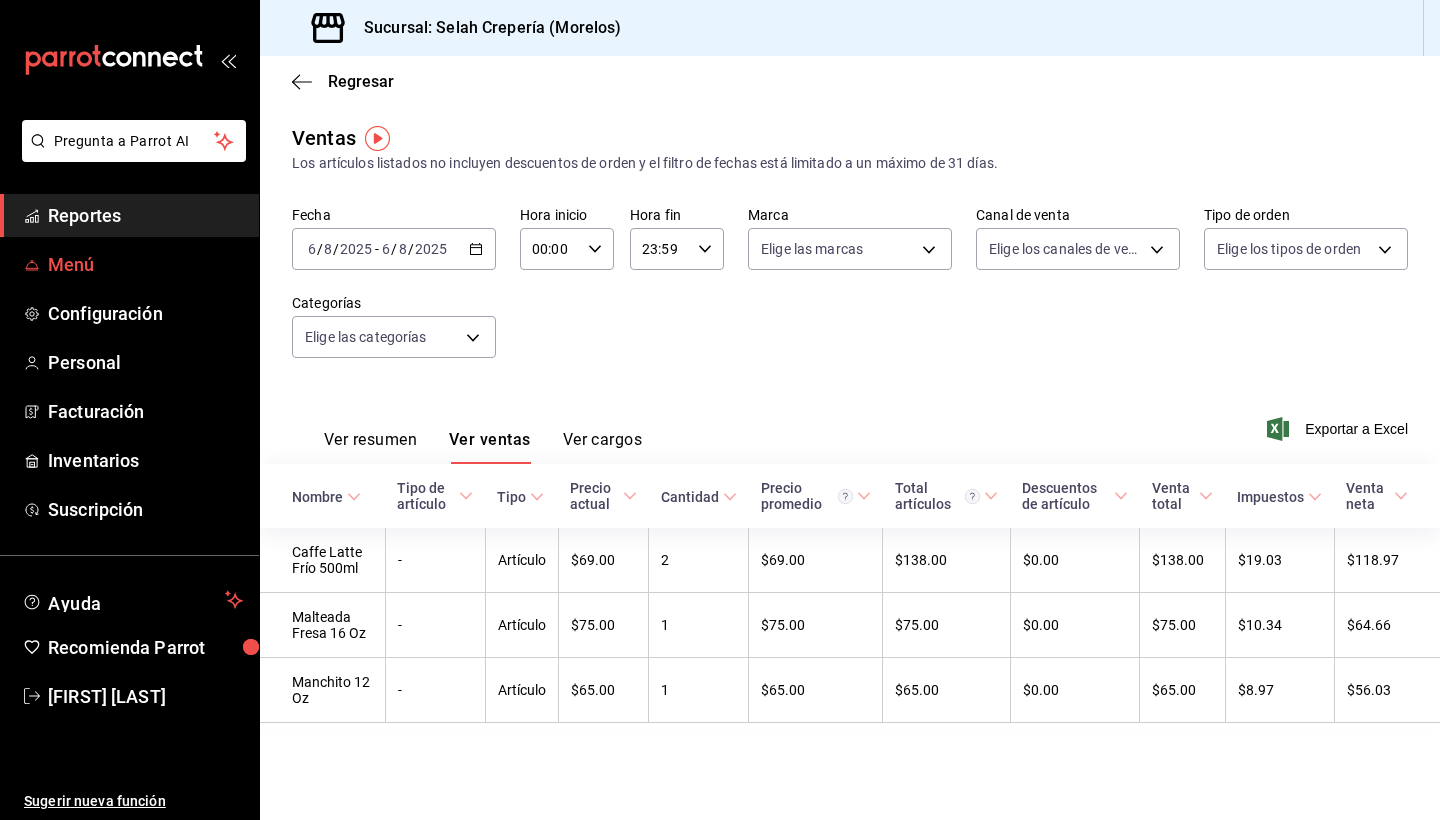 click on "Menú" at bounding box center (145, 264) 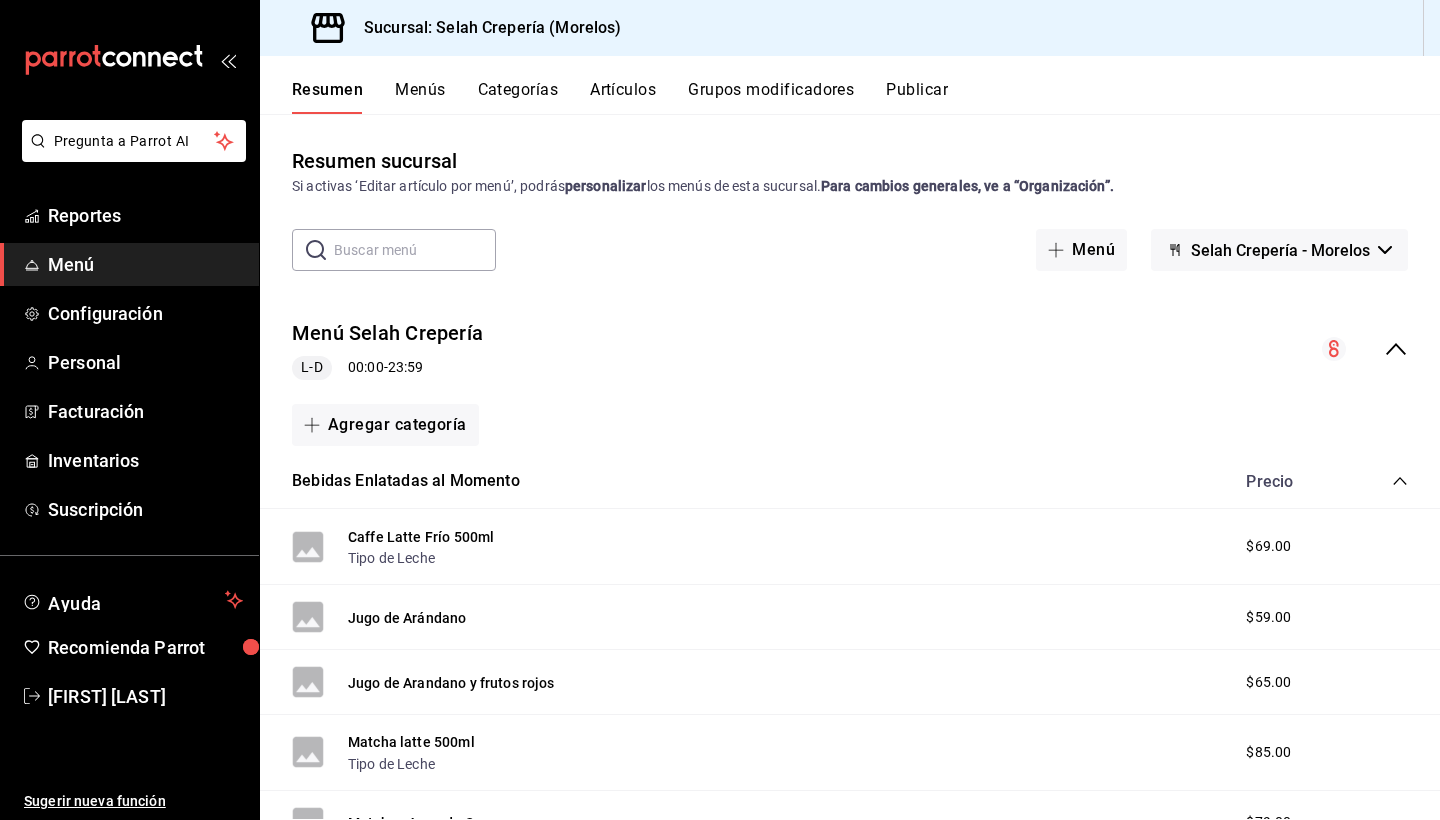 scroll, scrollTop: 0, scrollLeft: 0, axis: both 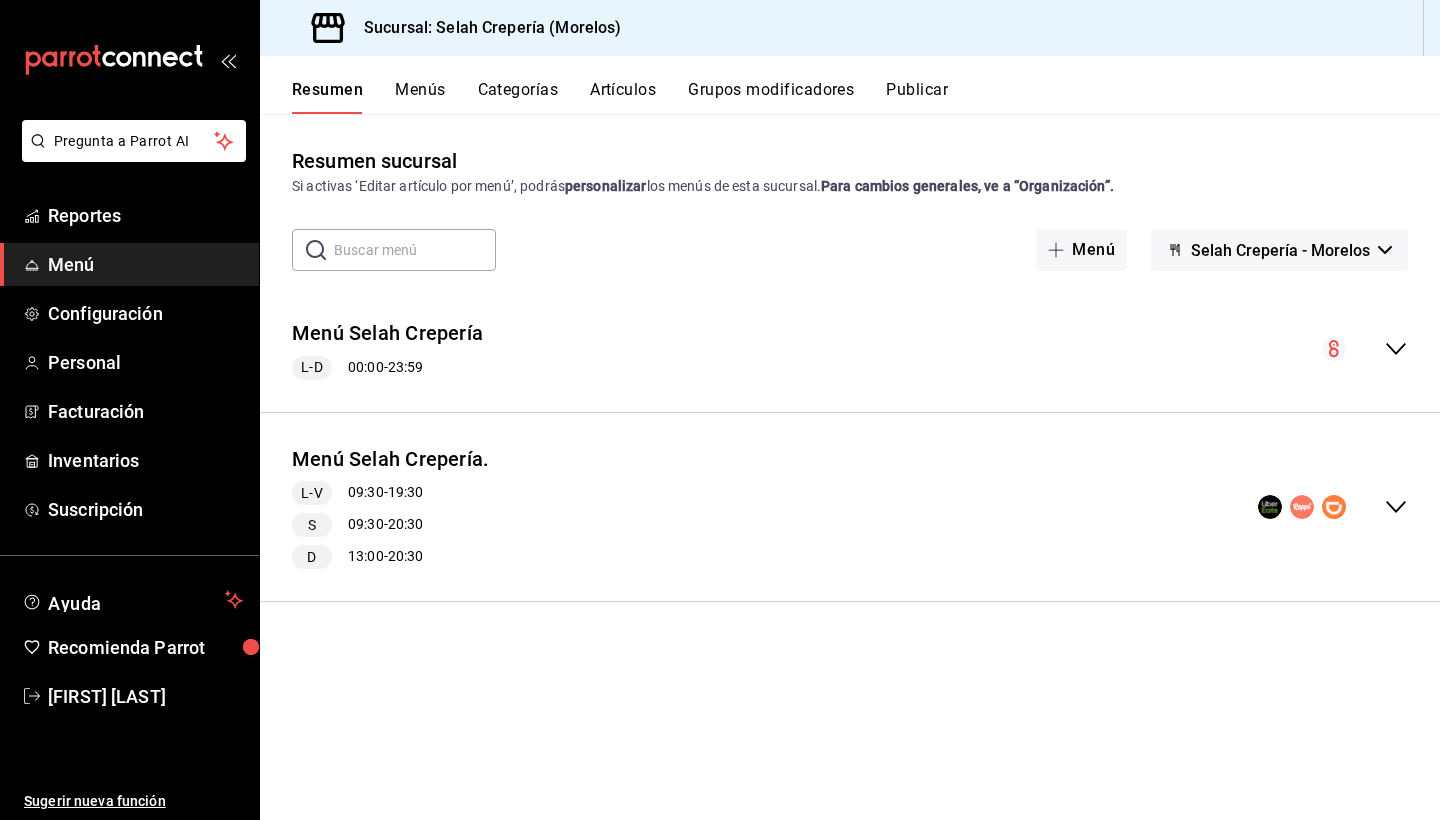 click at bounding box center [1302, 507] 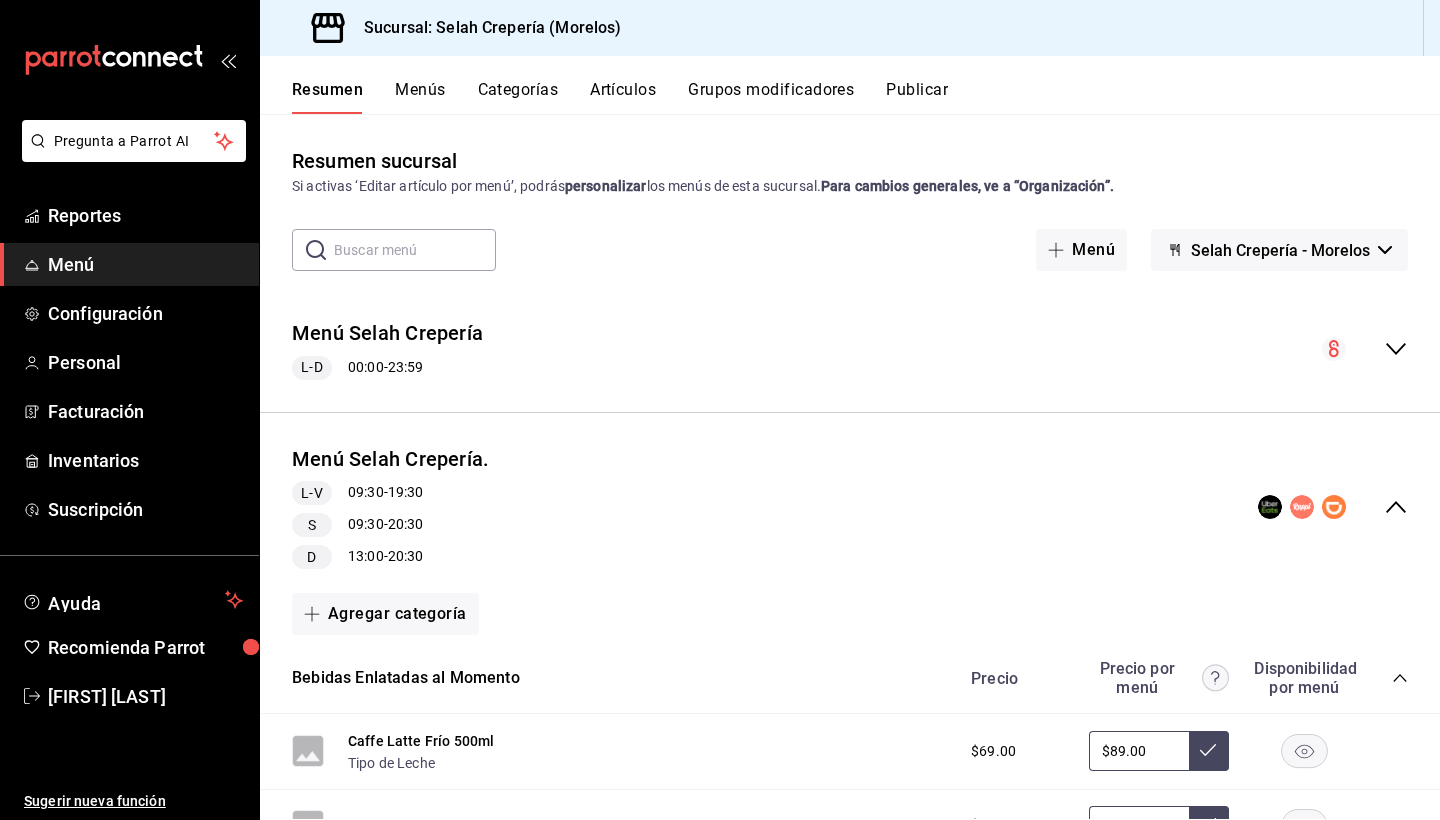 scroll, scrollTop: 0, scrollLeft: 0, axis: both 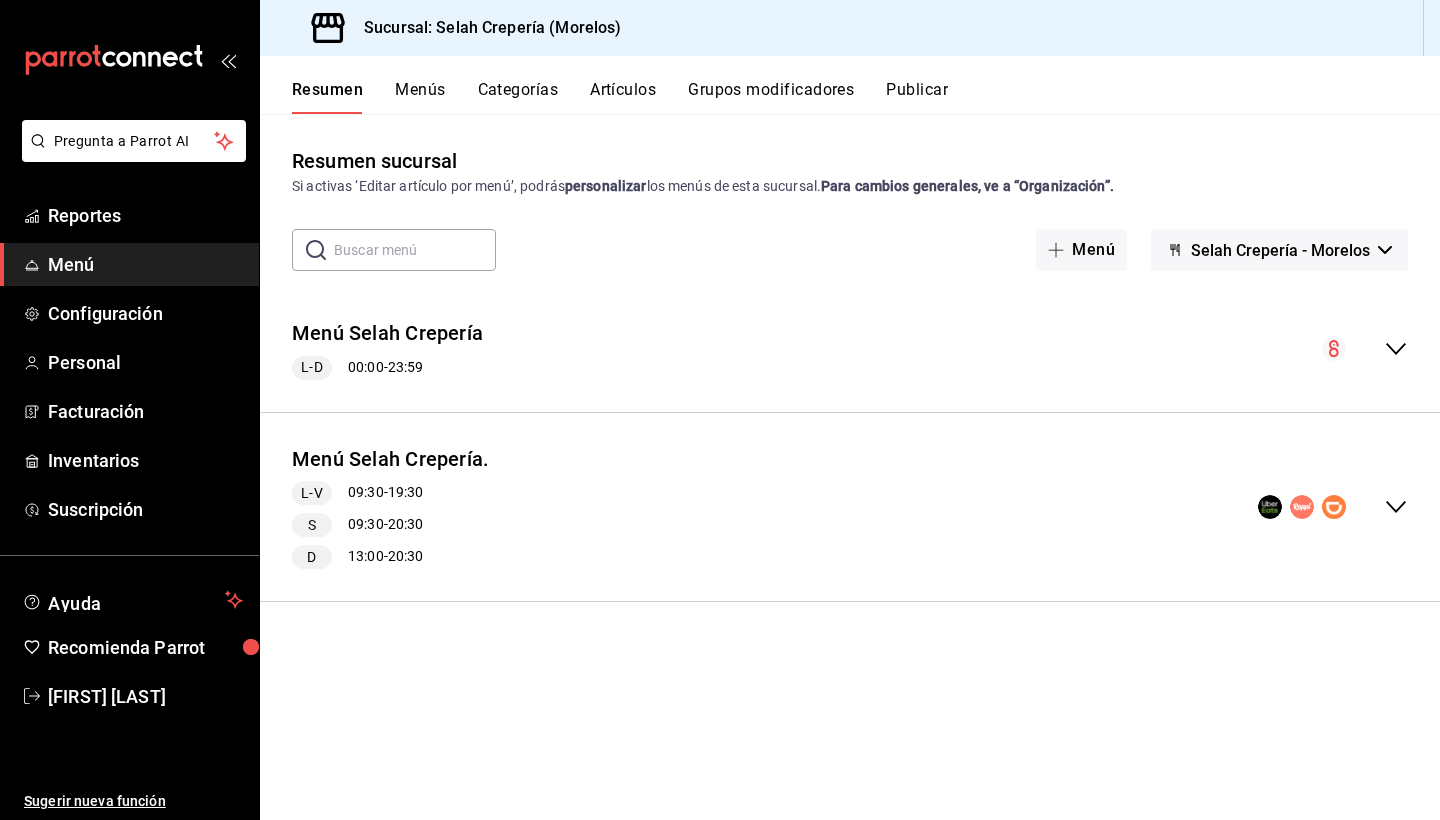 click on "Menú" at bounding box center (145, 264) 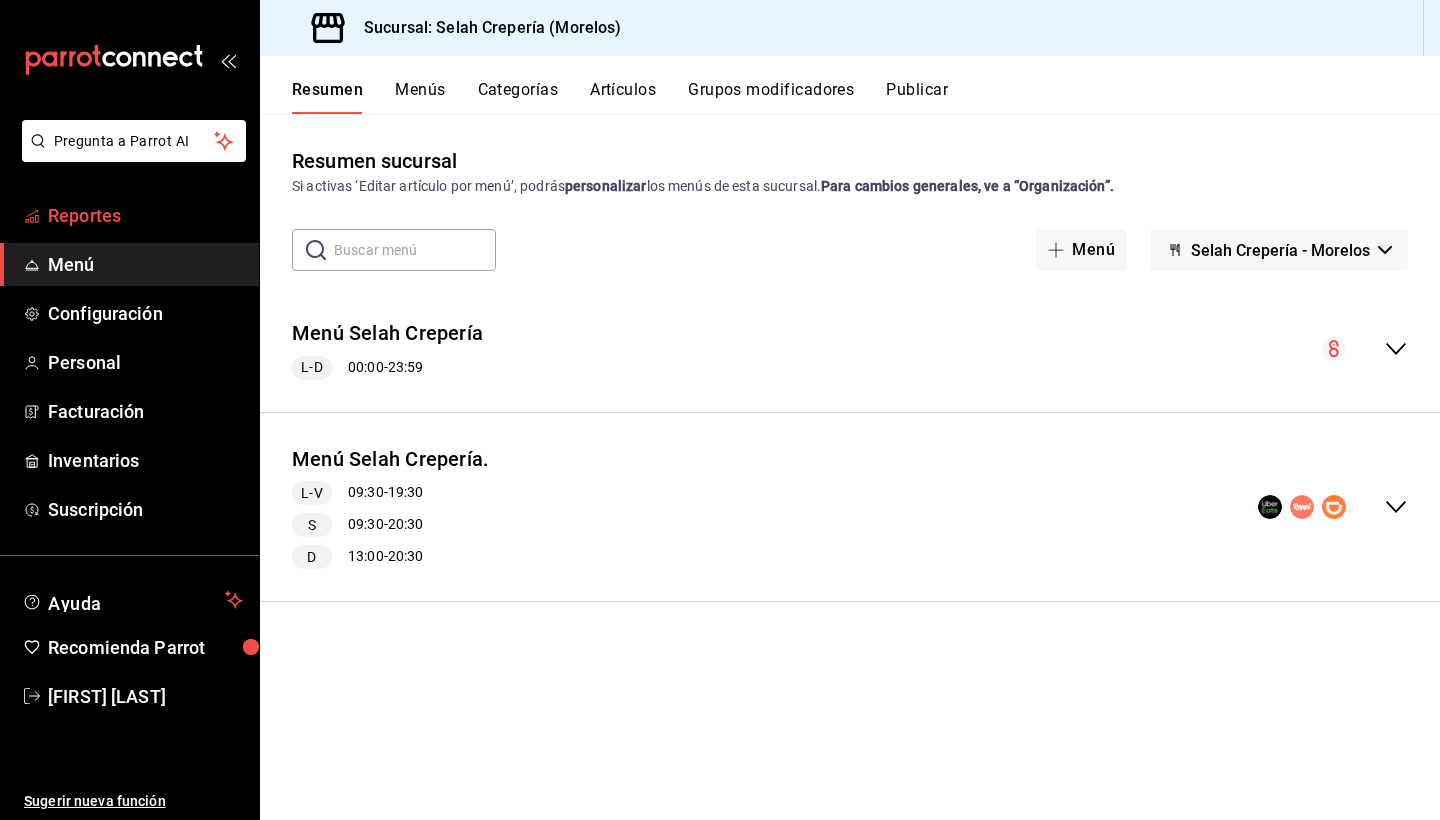 click on "Reportes" at bounding box center (145, 215) 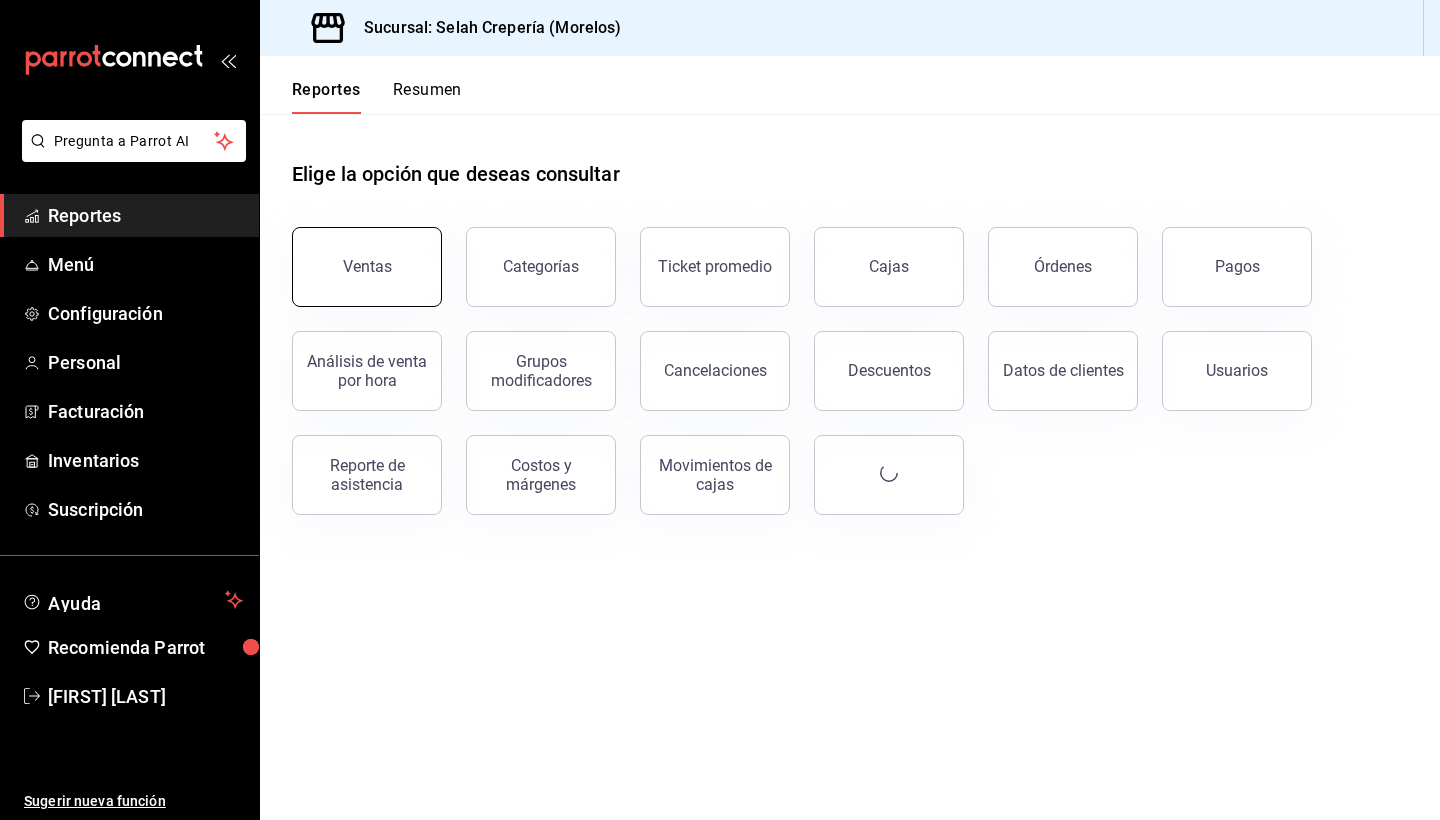 click on "Ventas" at bounding box center [367, 266] 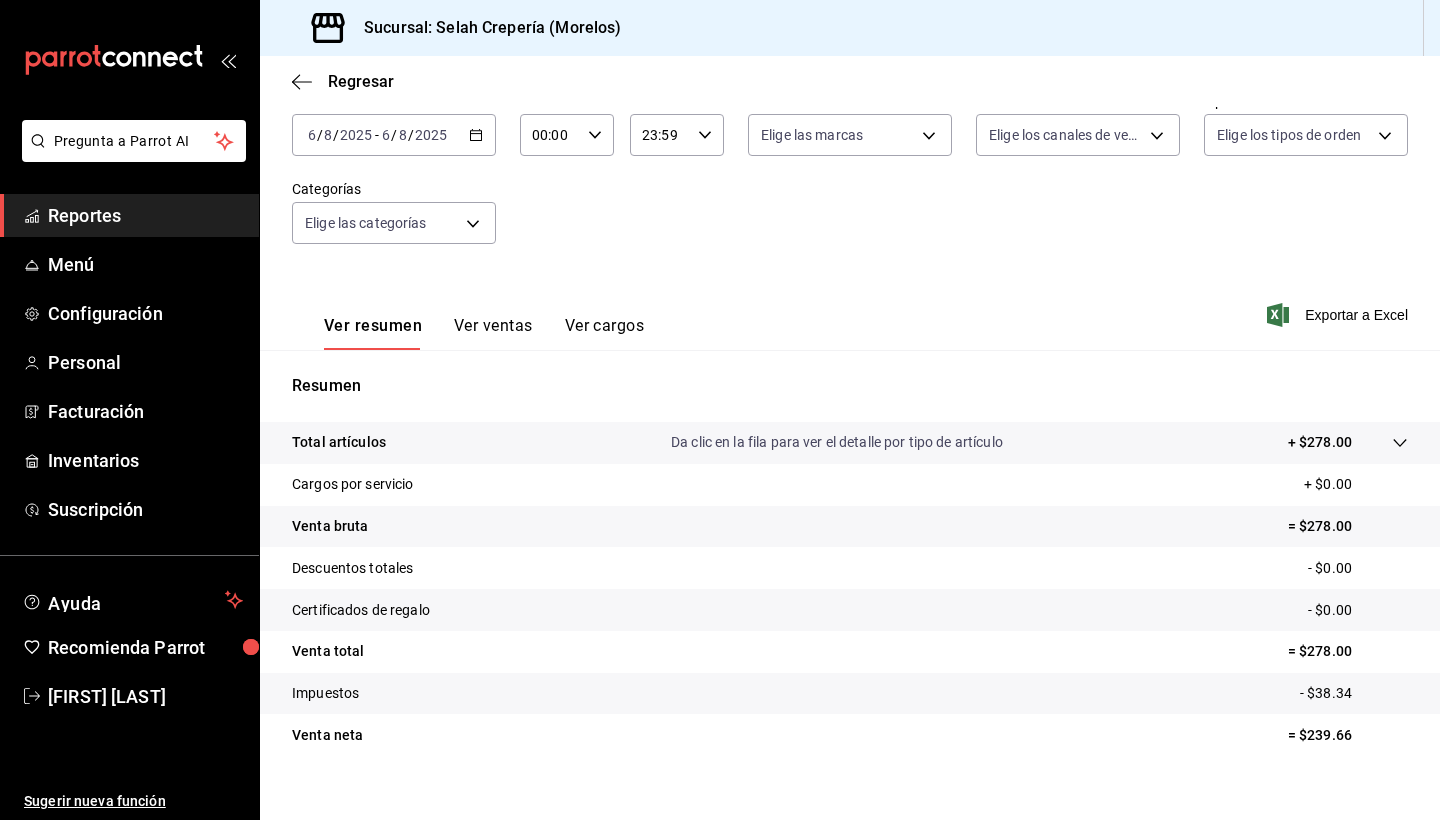 scroll, scrollTop: 131, scrollLeft: 0, axis: vertical 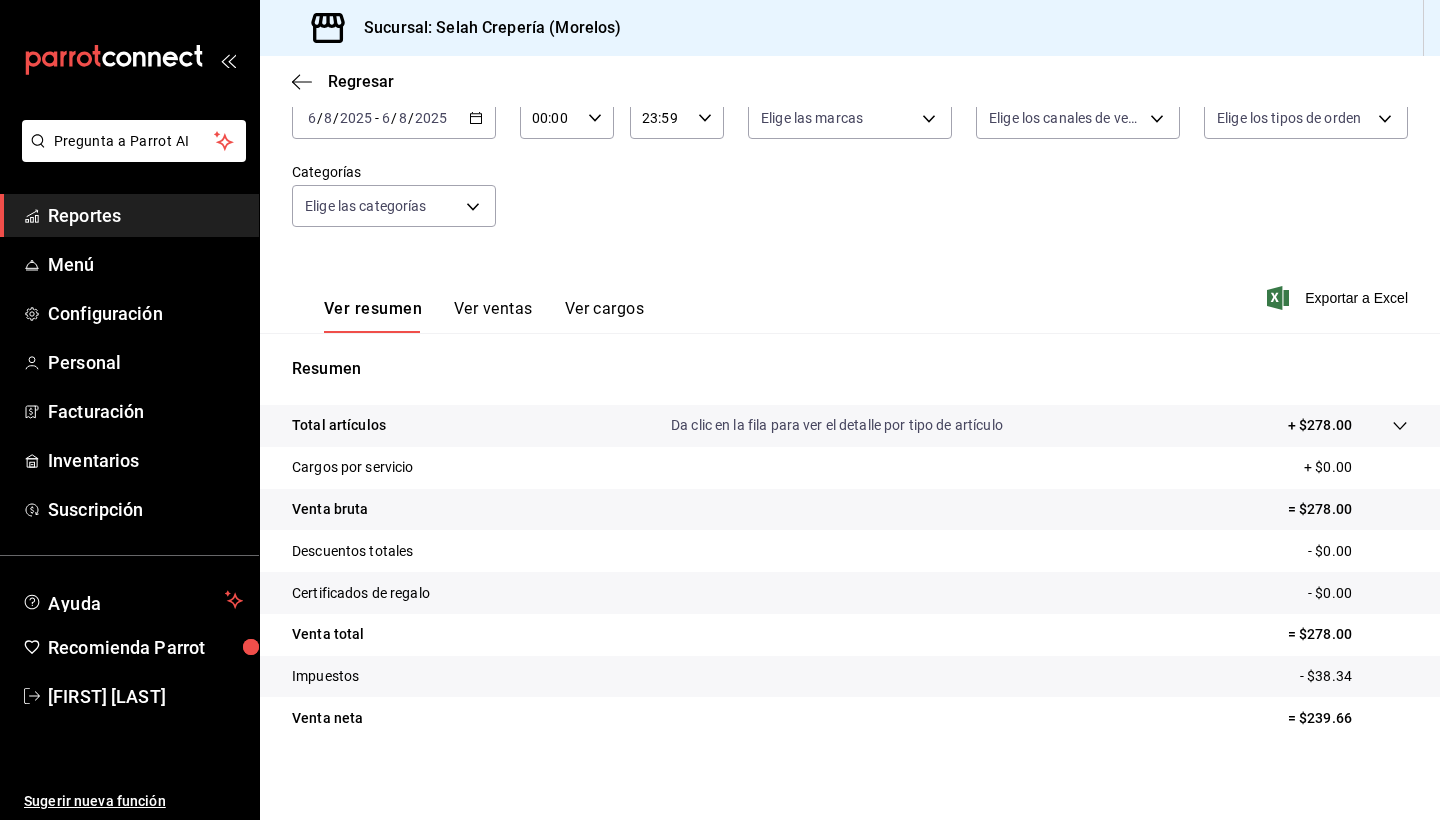 click on "Ver ventas" at bounding box center [493, 316] 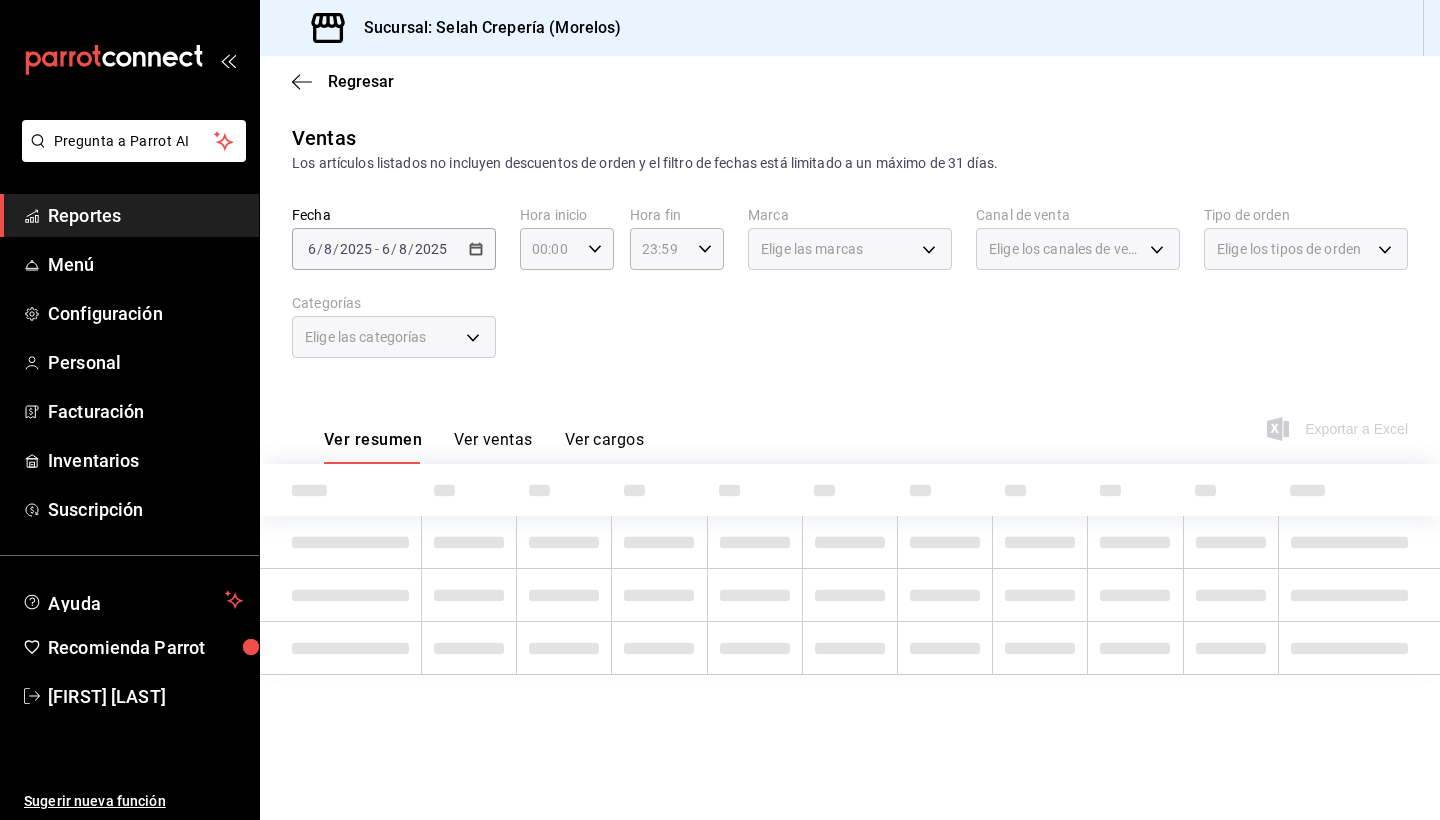 scroll, scrollTop: 0, scrollLeft: 0, axis: both 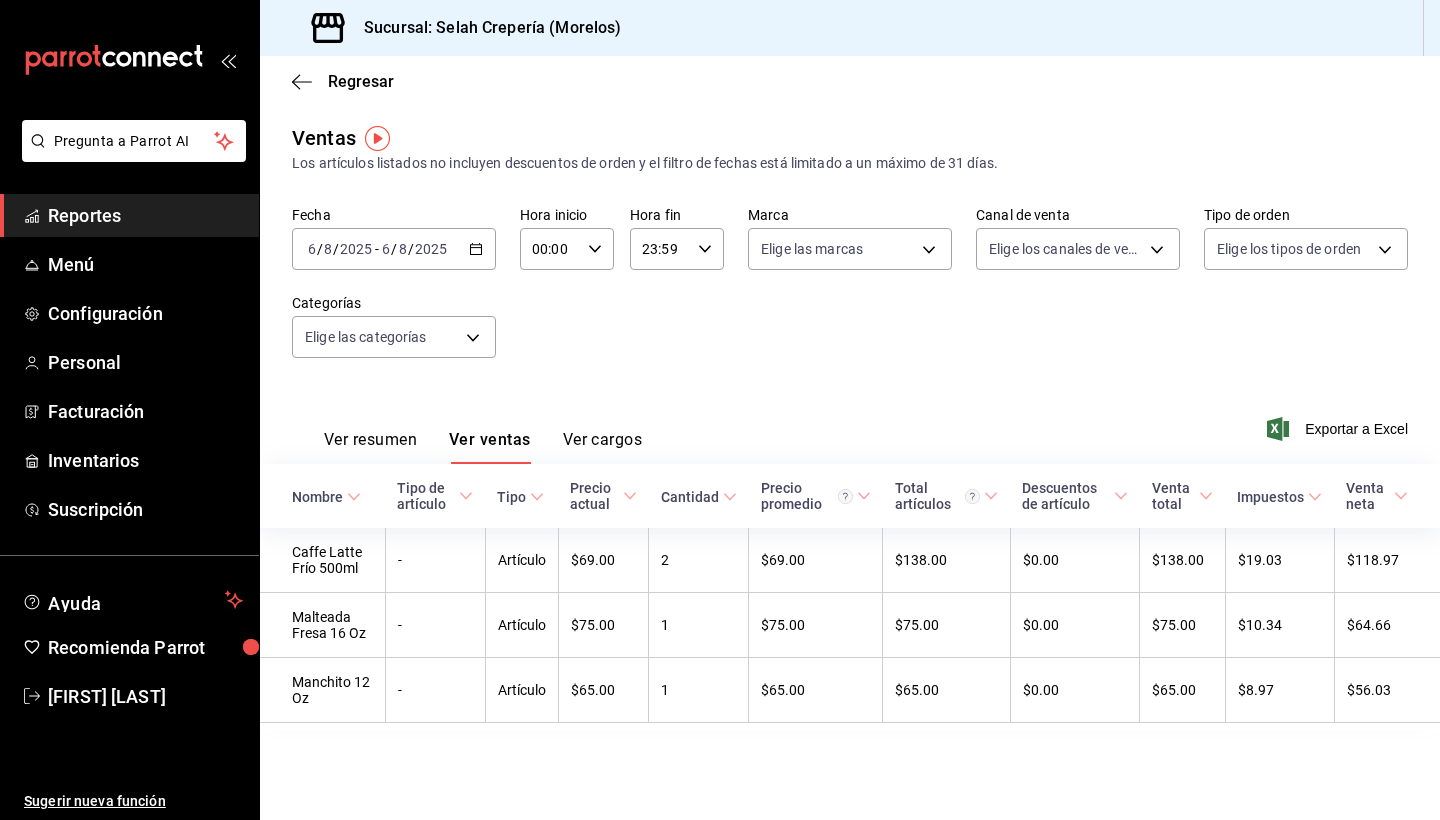 click 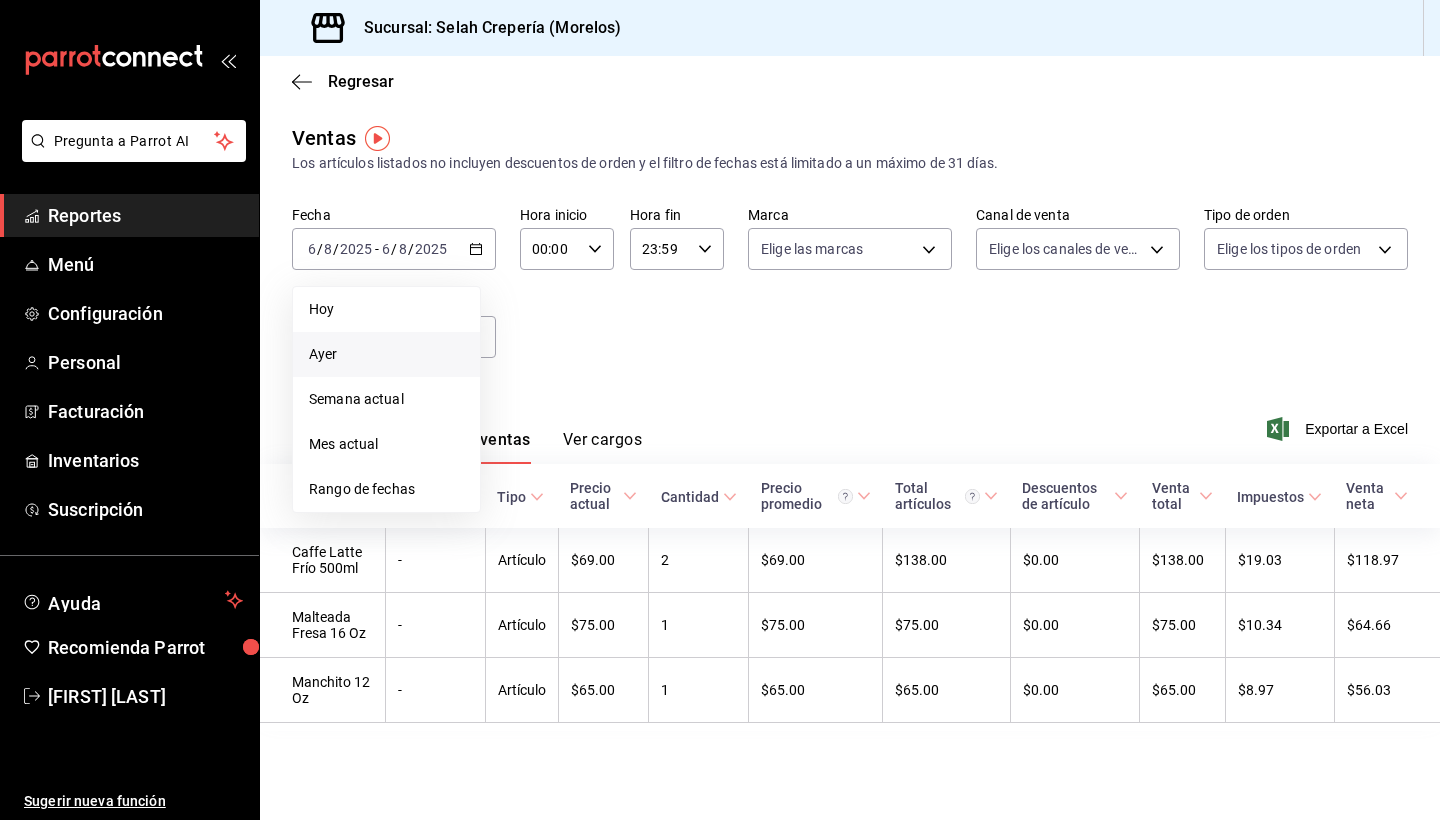 click on "Ayer" at bounding box center [386, 354] 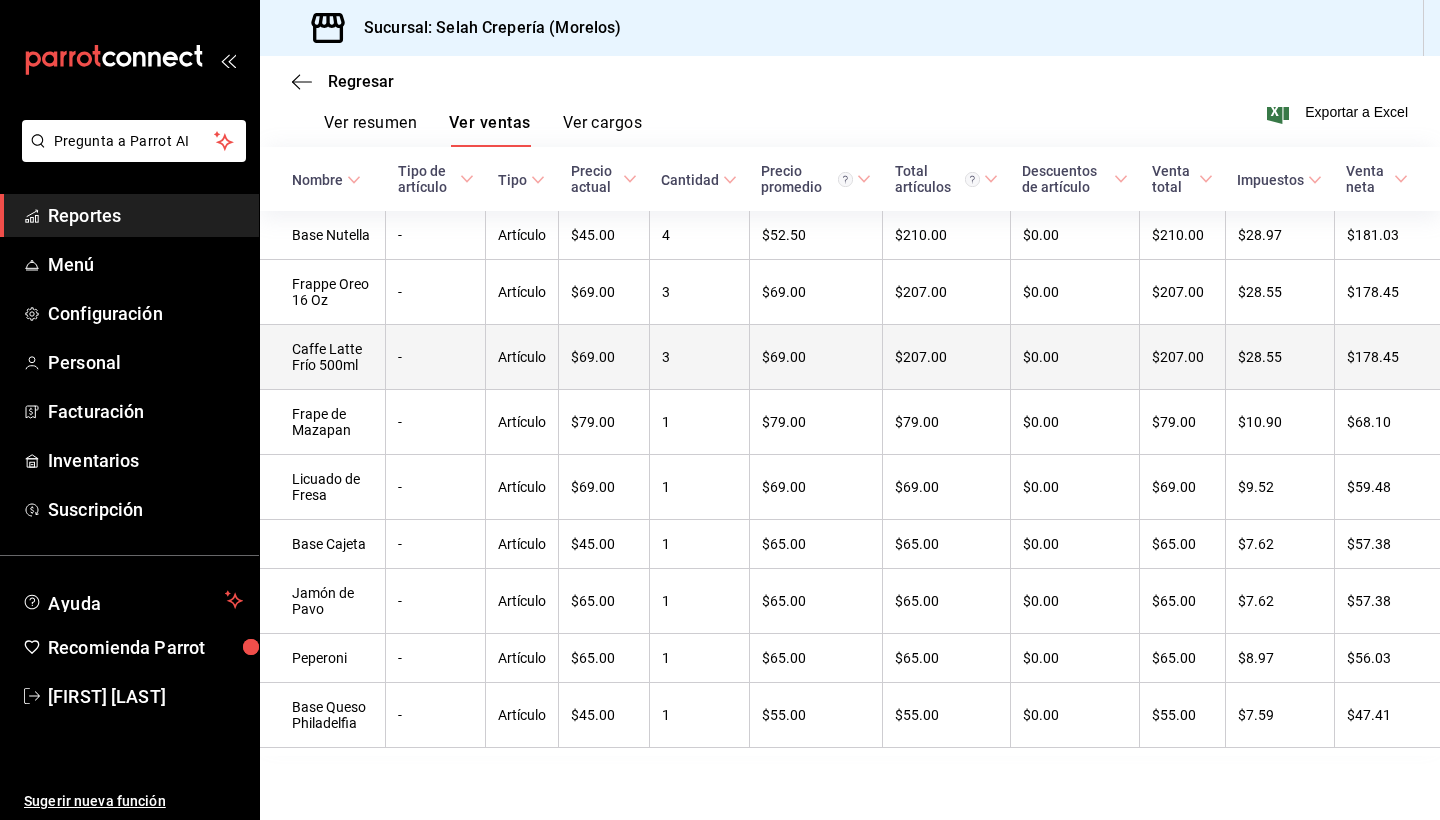 scroll, scrollTop: 317, scrollLeft: 0, axis: vertical 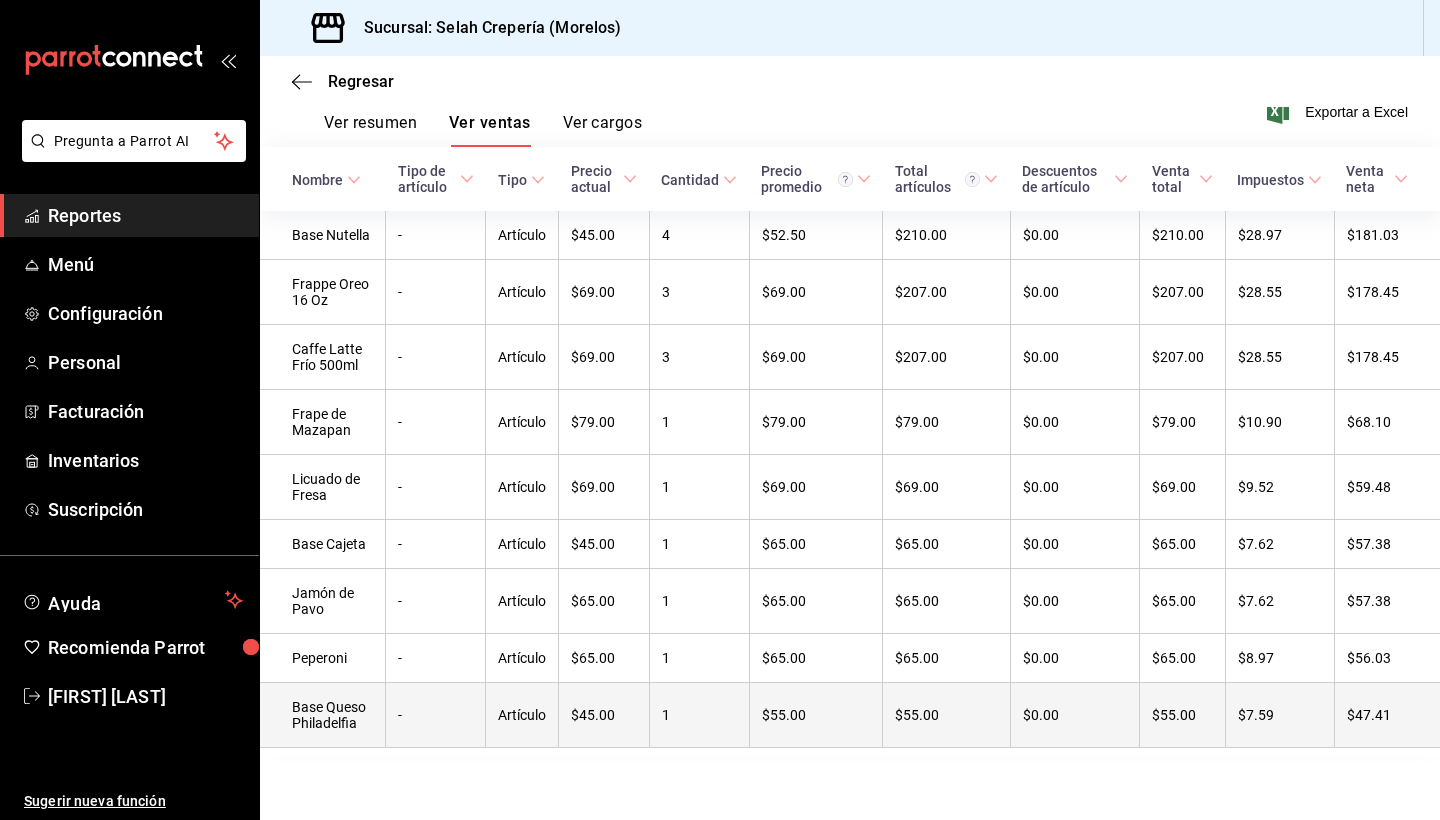 click on "Base Queso Philadelfia" at bounding box center [323, 715] 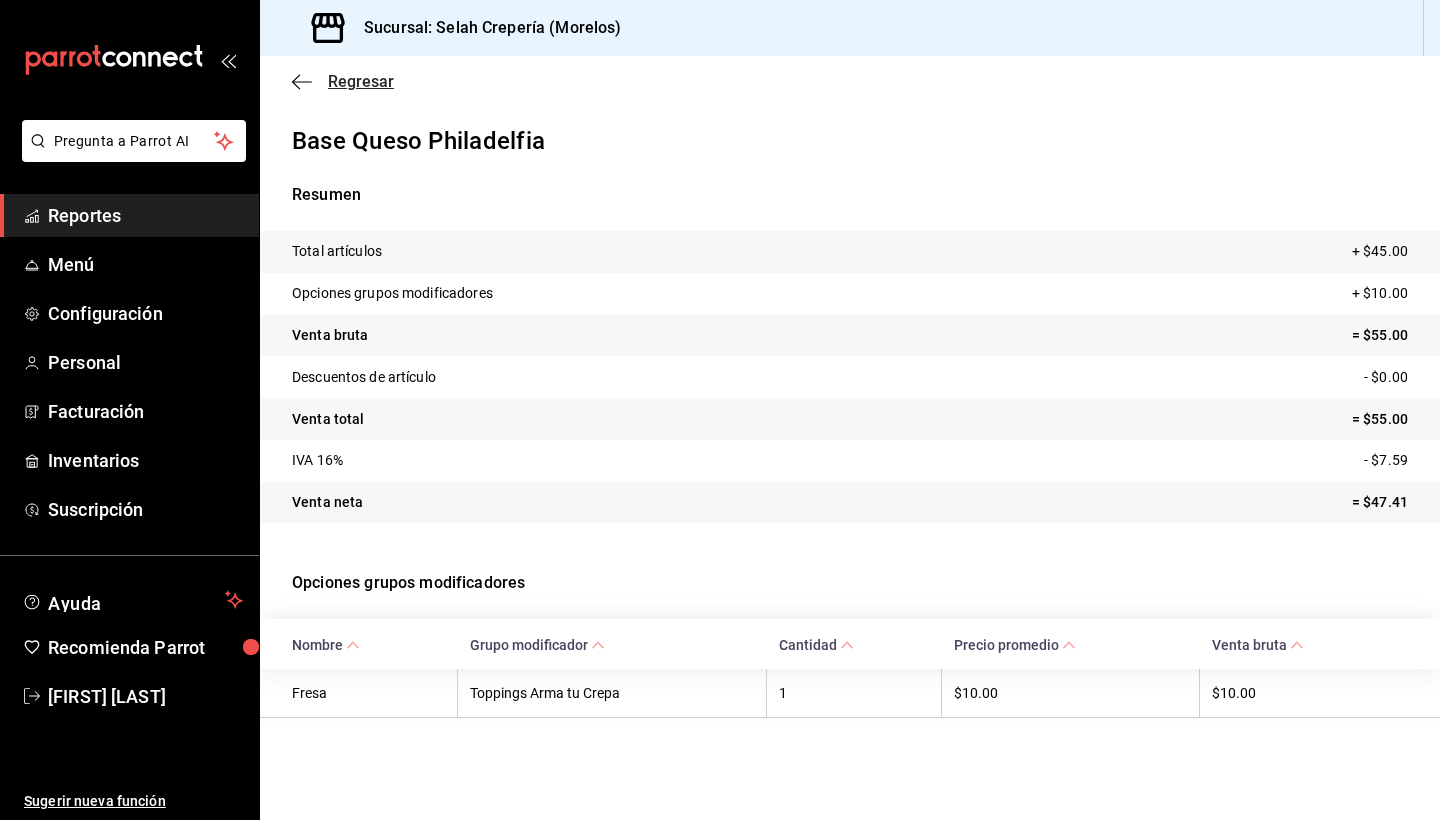 click 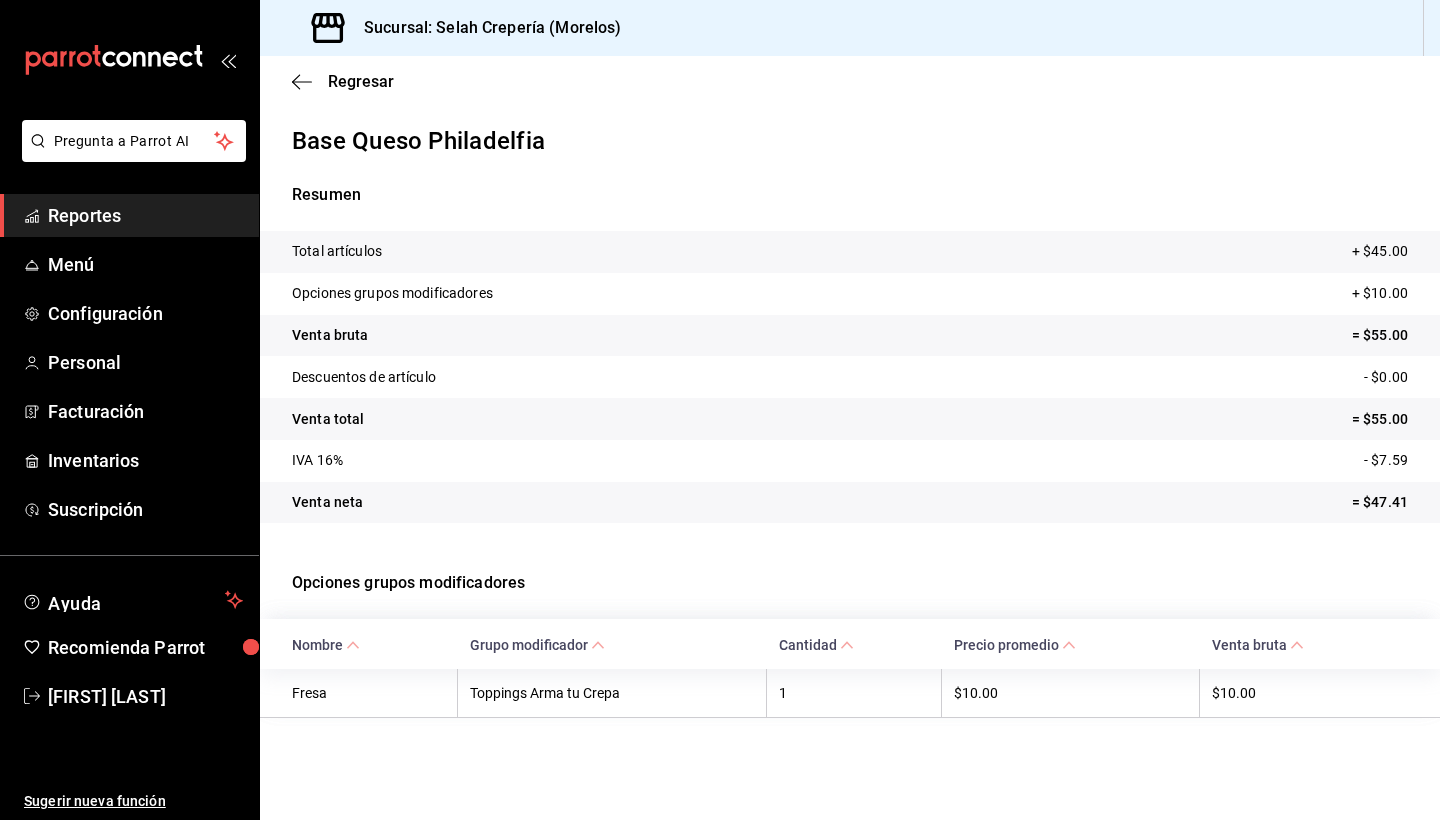 click on "Reportes" at bounding box center [145, 215] 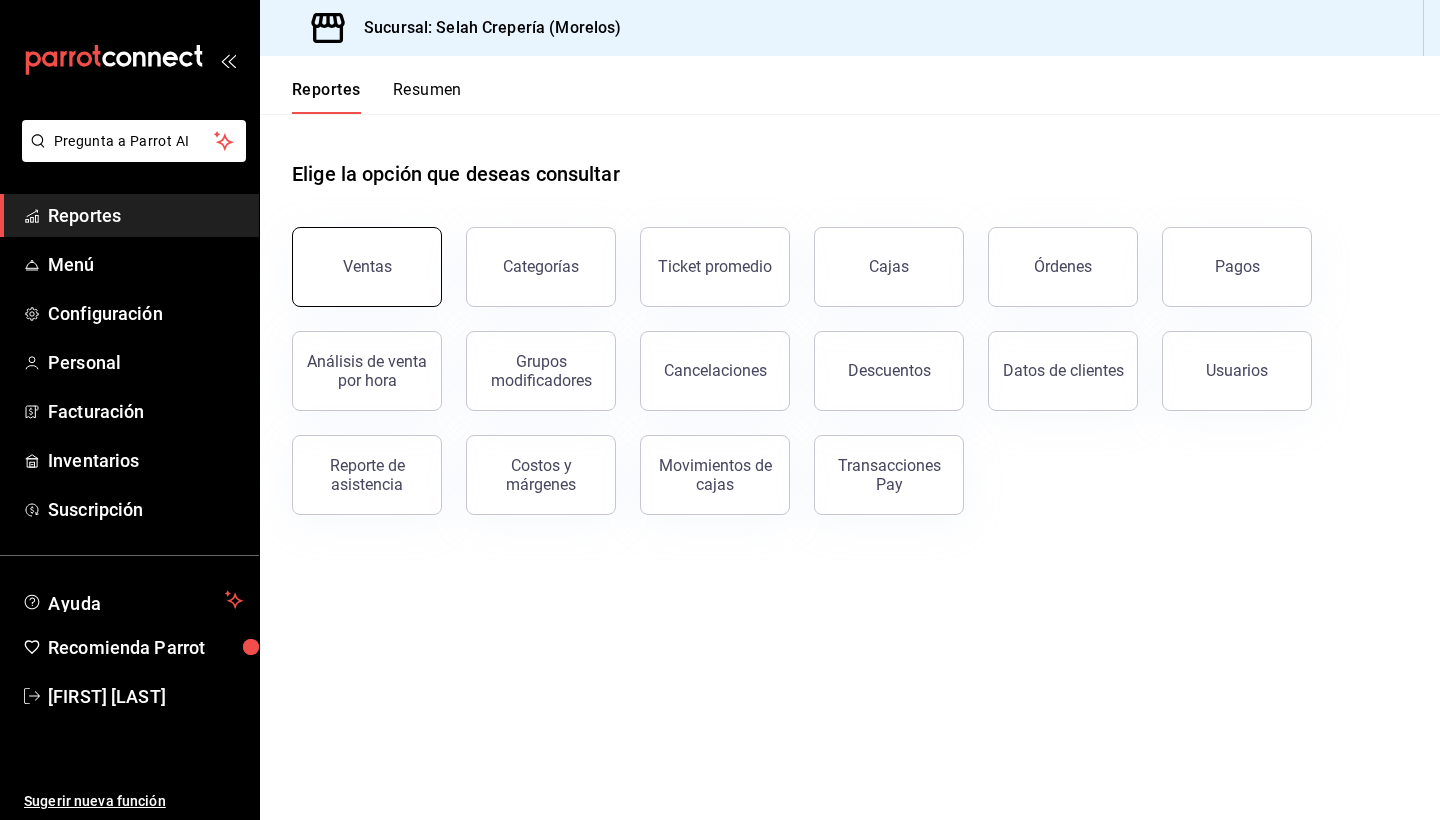 click on "Ventas" at bounding box center (367, 266) 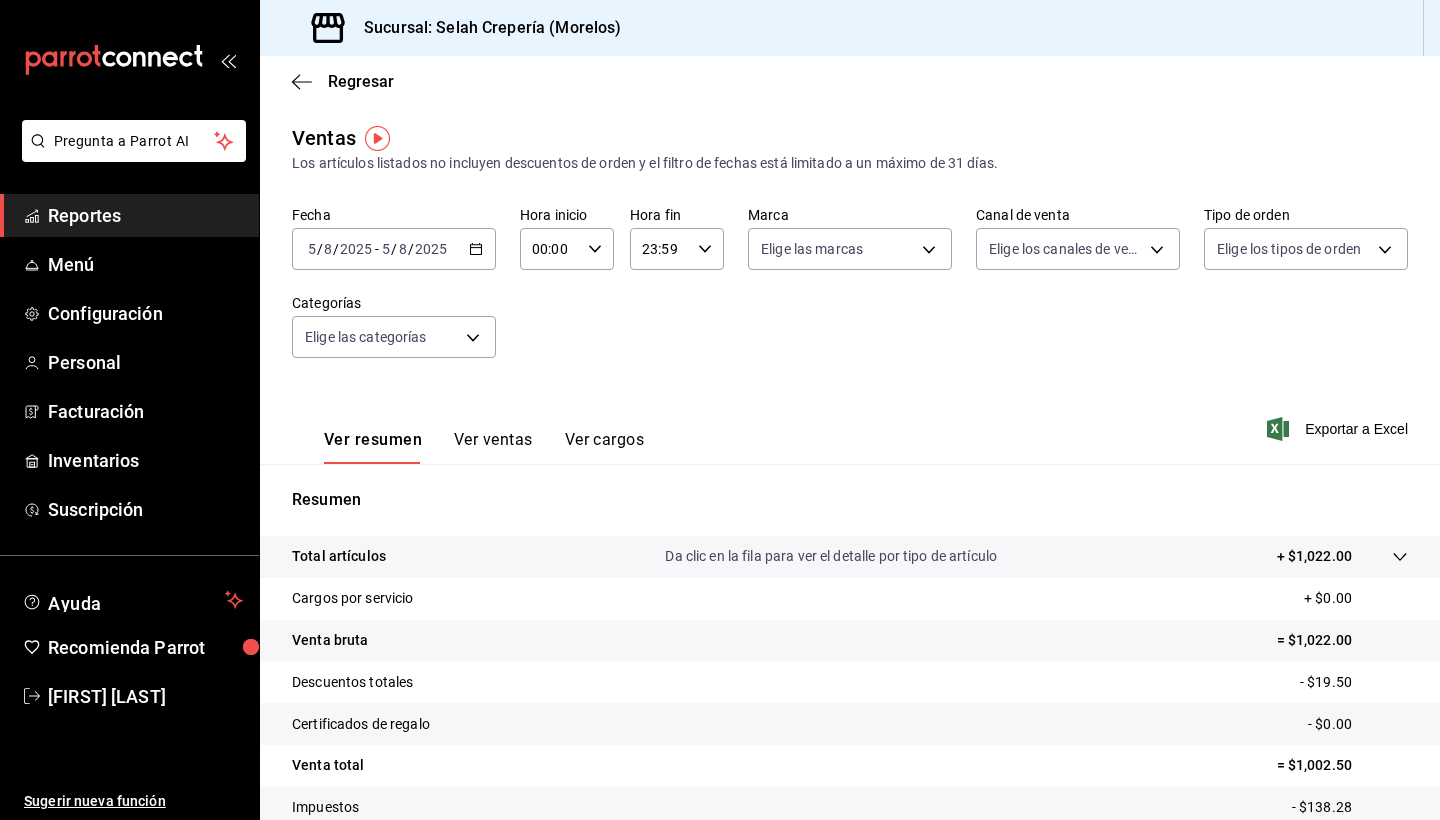 click on "5" at bounding box center [312, 249] 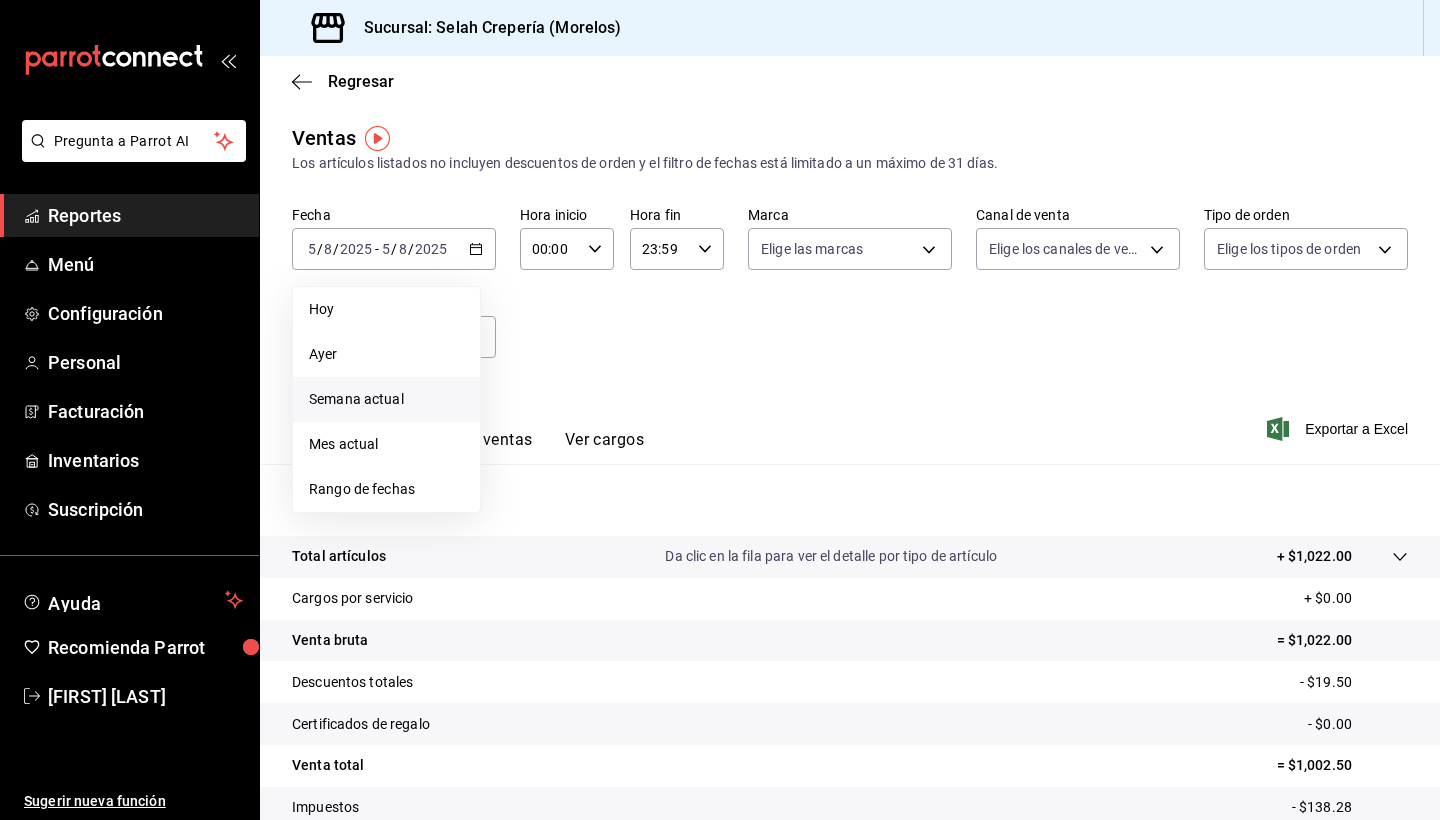 click on "Semana actual" at bounding box center (386, 399) 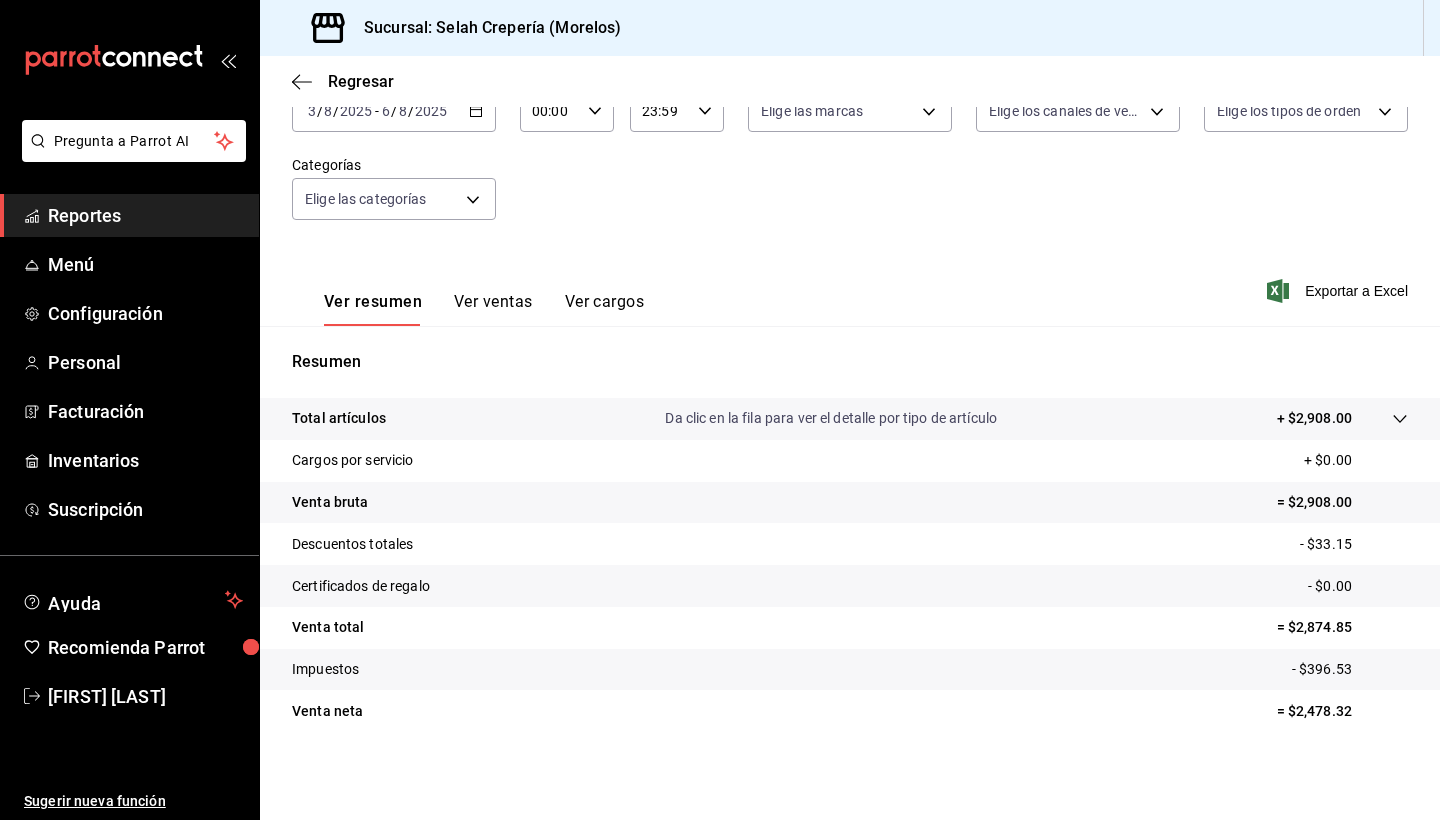 scroll, scrollTop: 39, scrollLeft: 0, axis: vertical 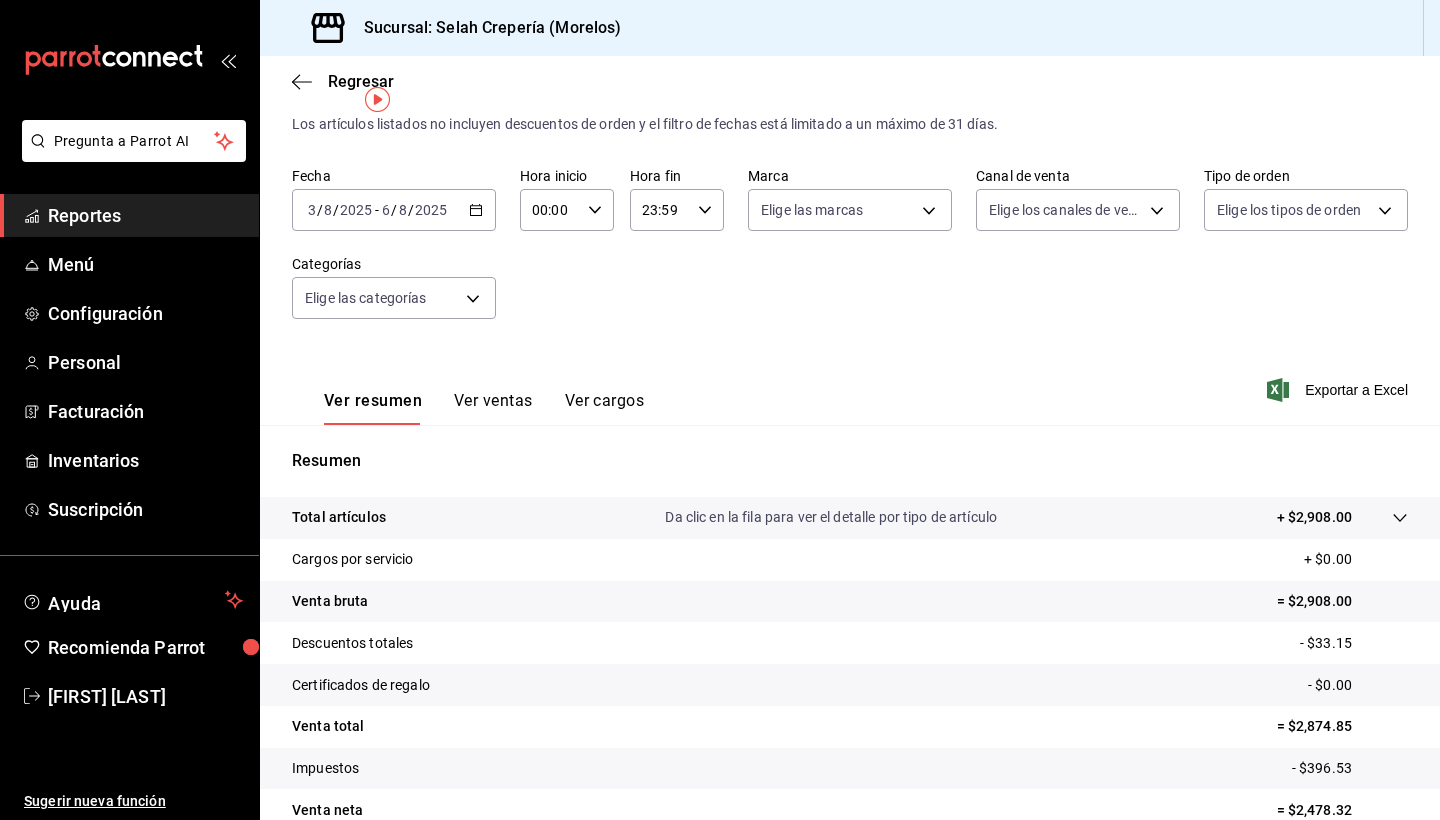 click on "Ver ventas" at bounding box center [493, 408] 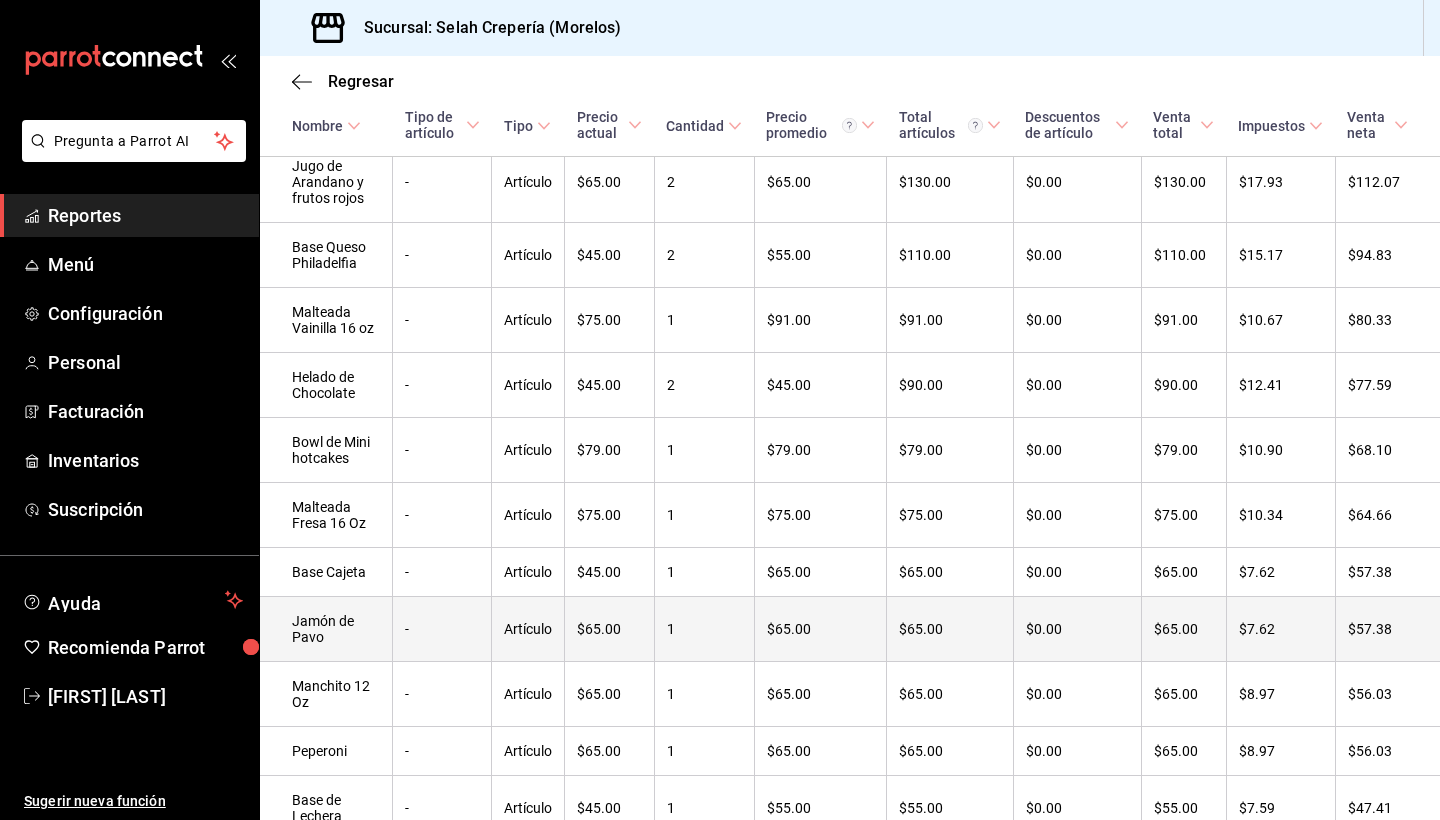 scroll, scrollTop: 804, scrollLeft: 0, axis: vertical 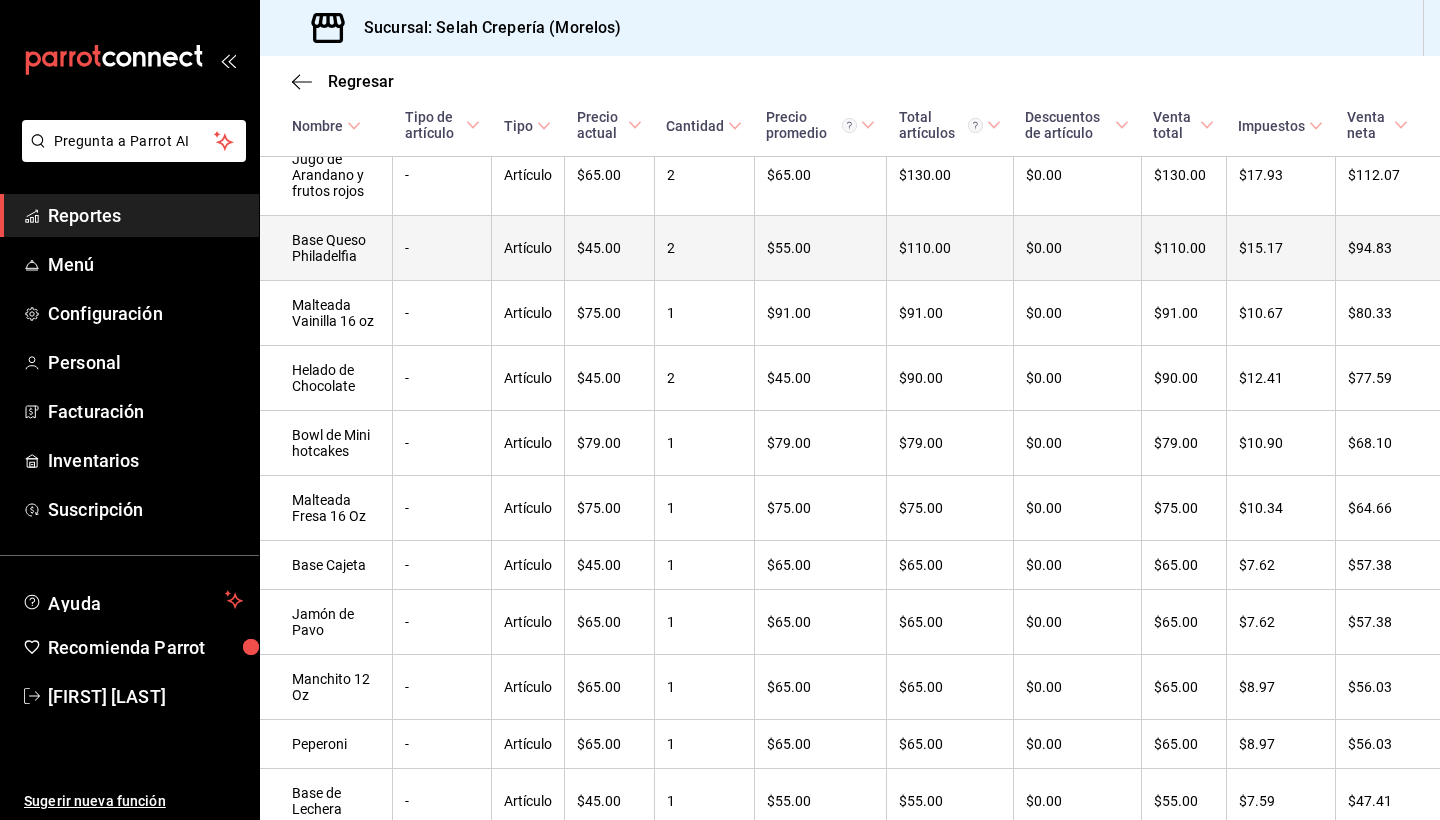 click on "Base Queso Philadelfia" at bounding box center (326, 248) 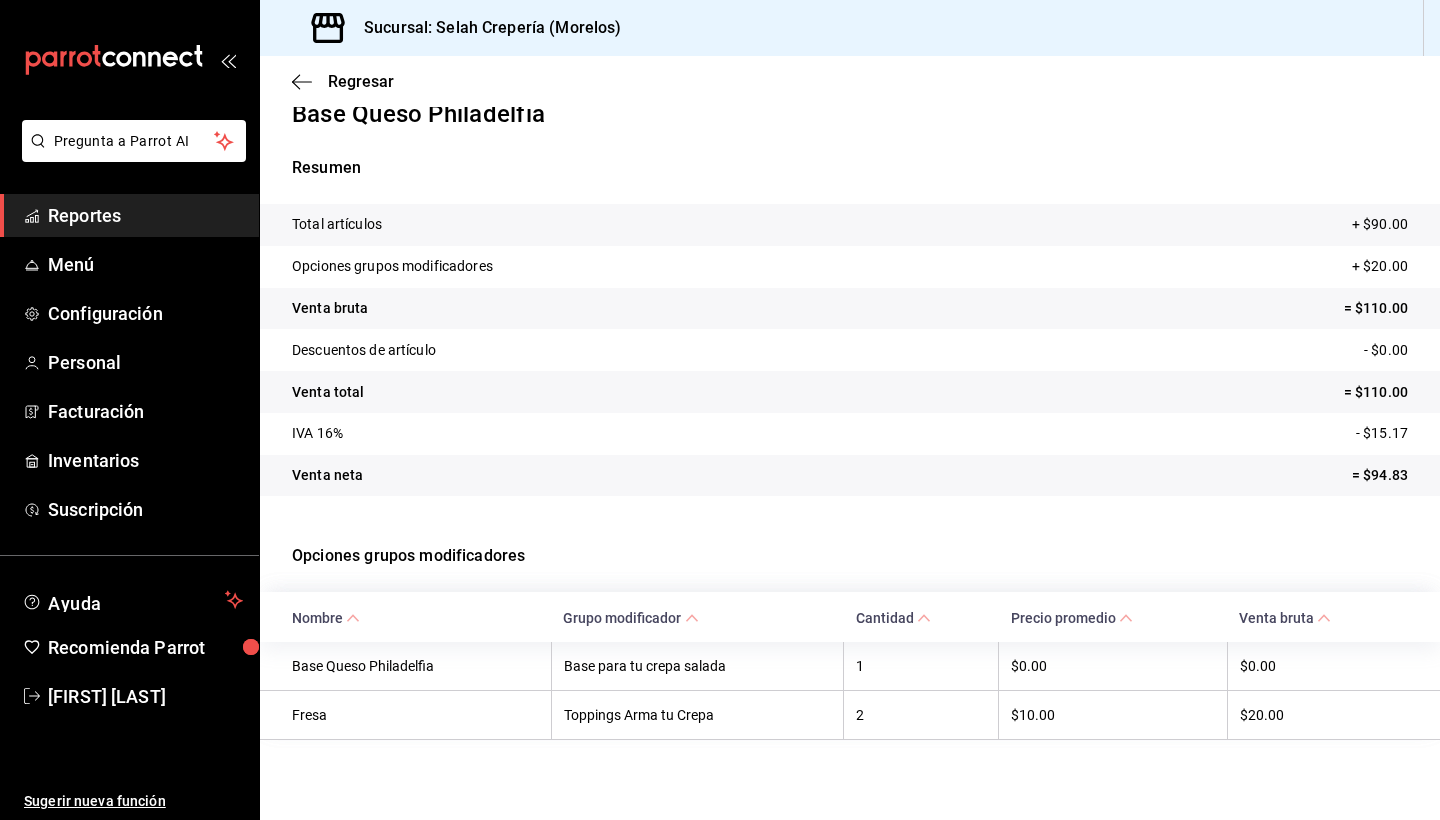 scroll, scrollTop: 27, scrollLeft: 0, axis: vertical 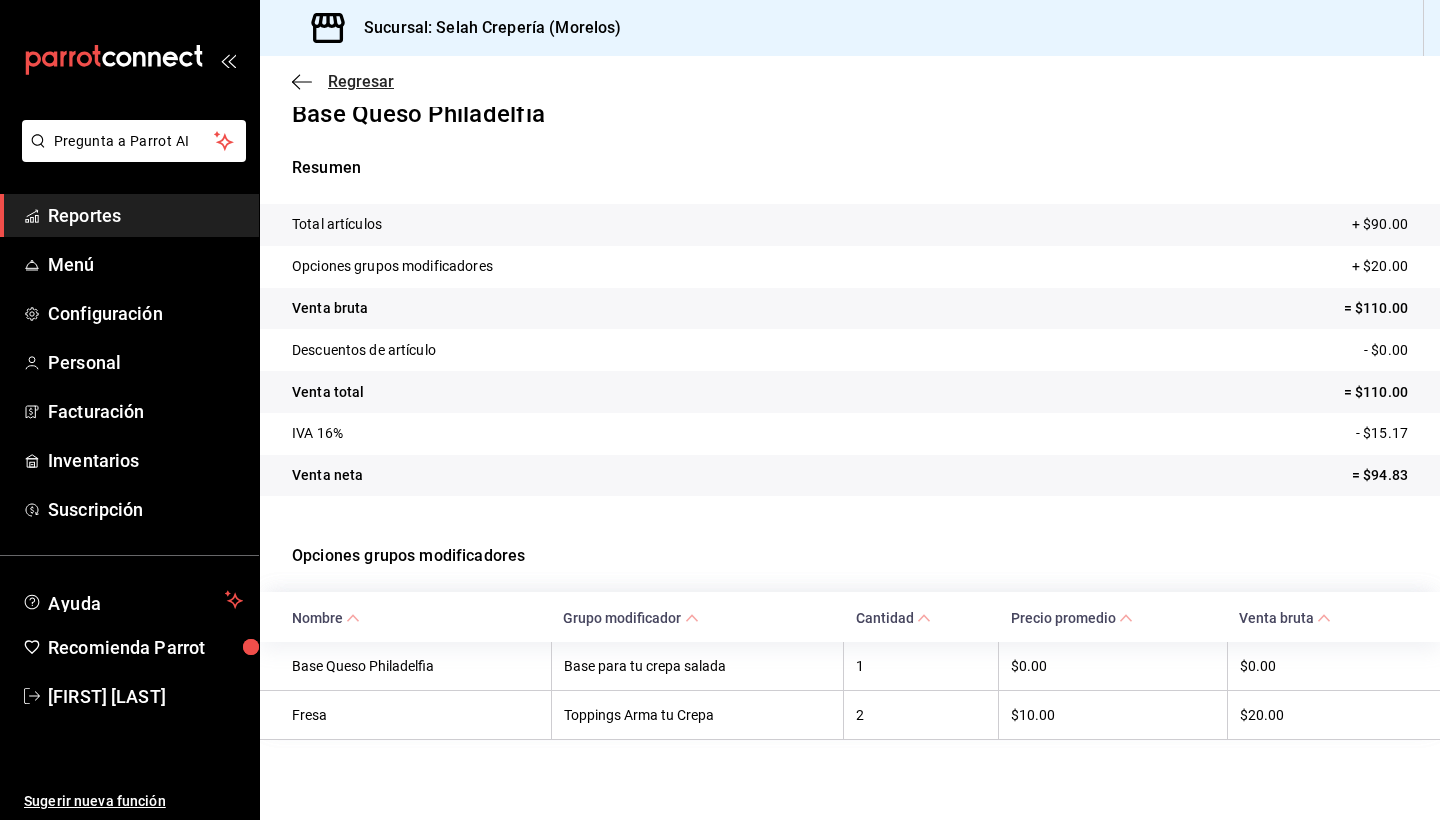 click 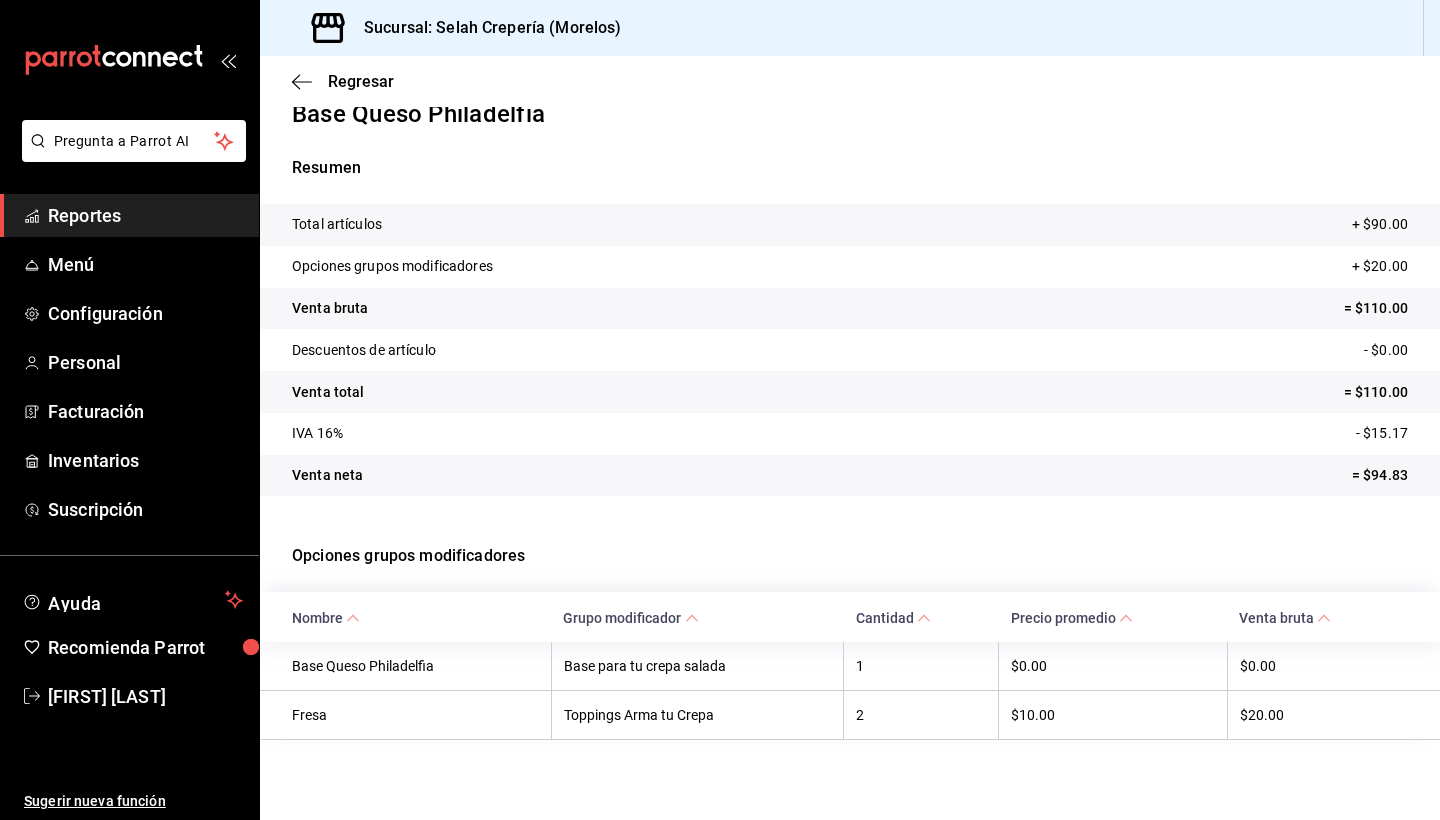 click 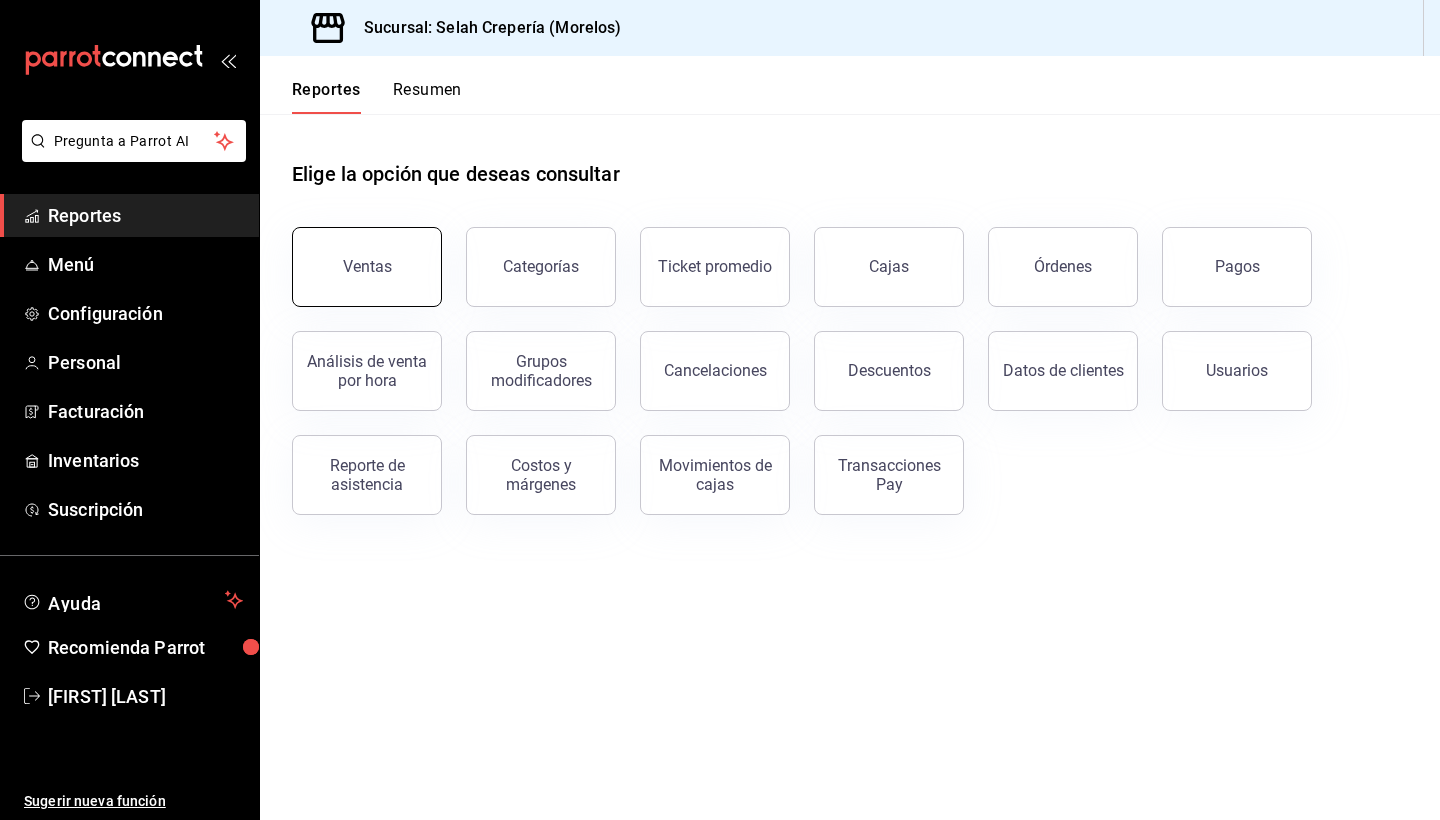 click on "Ventas" at bounding box center [367, 266] 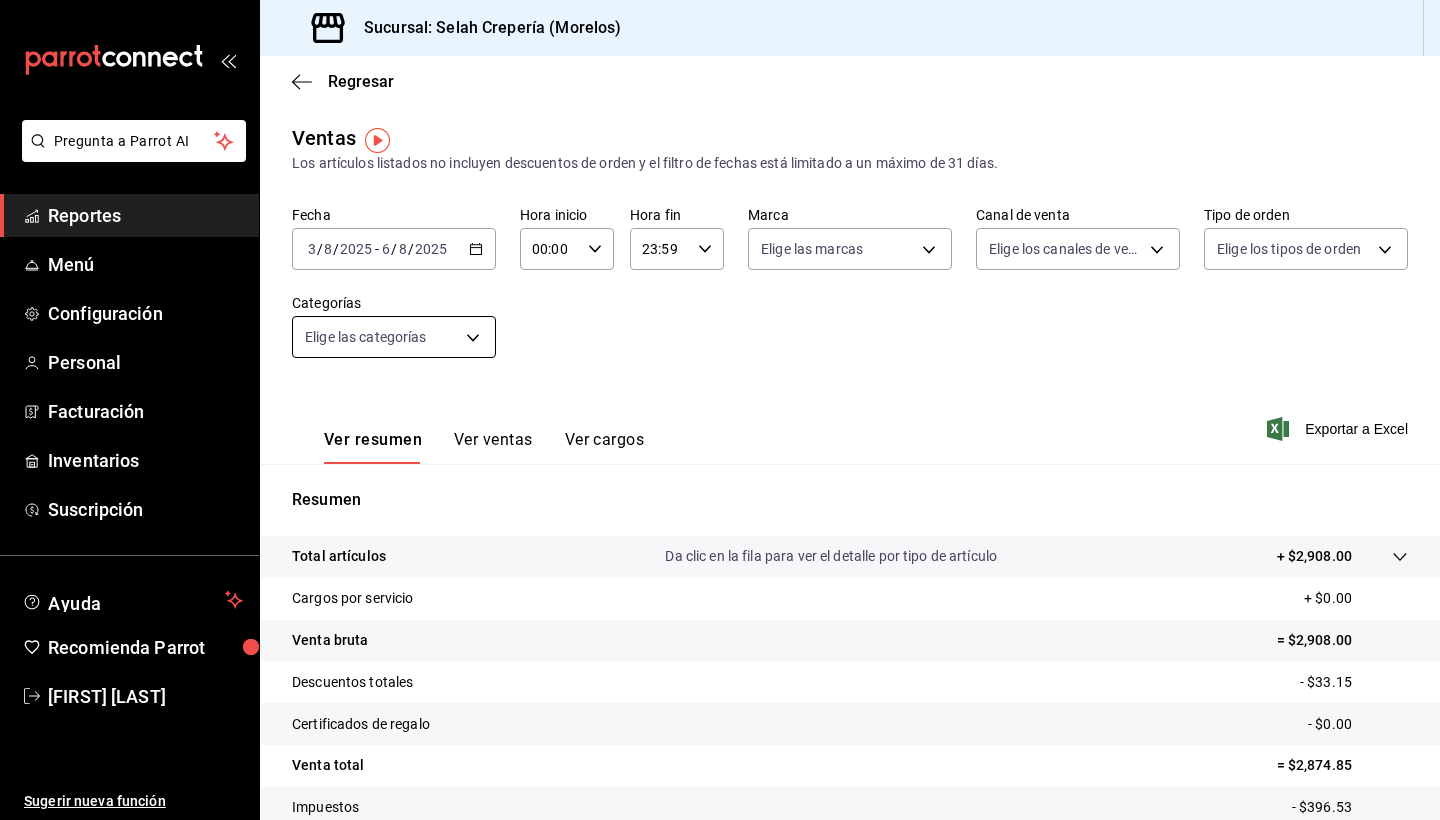 scroll, scrollTop: 0, scrollLeft: 0, axis: both 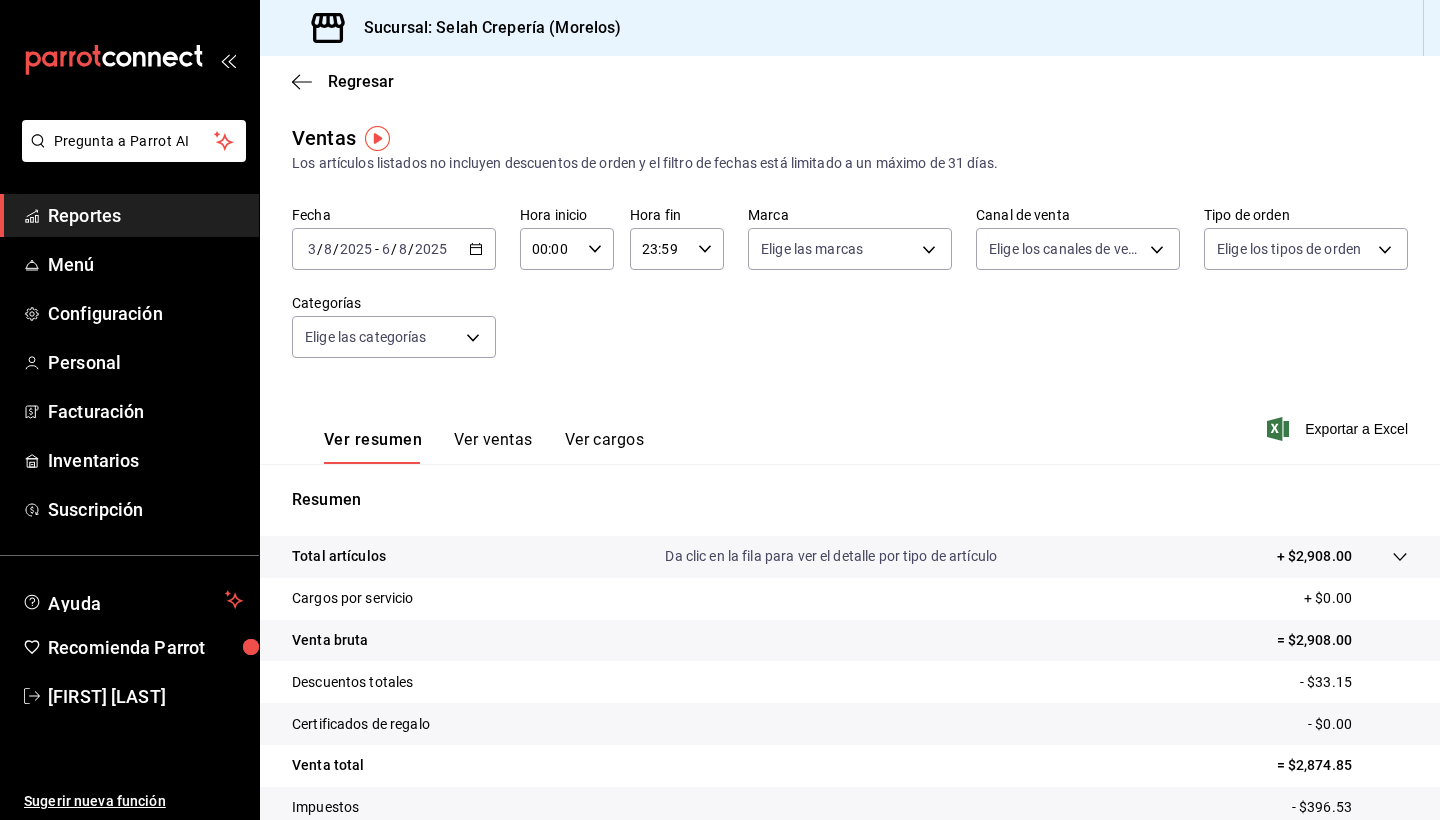 click on "Ver ventas" at bounding box center (493, 447) 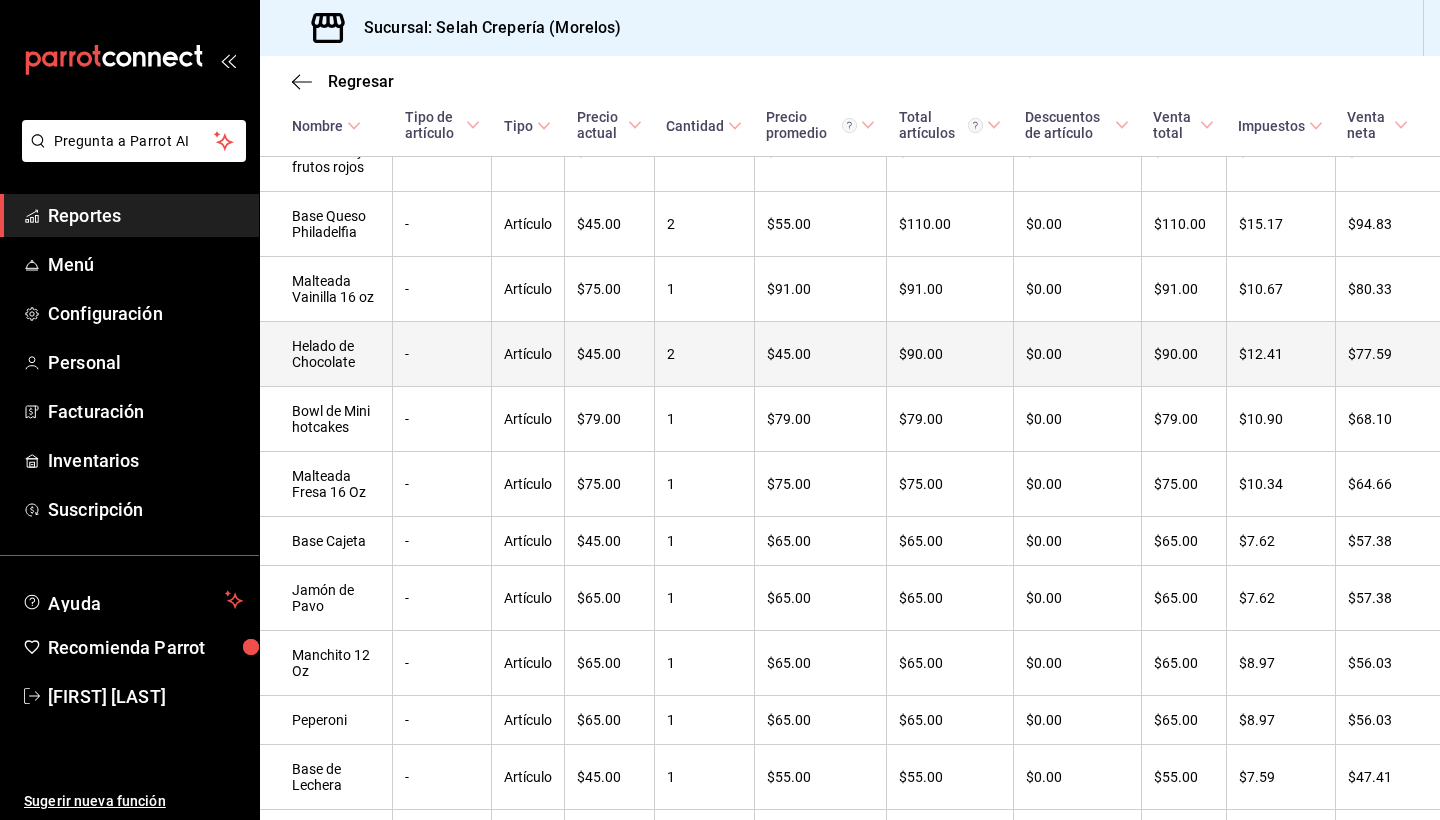 scroll, scrollTop: 827, scrollLeft: 0, axis: vertical 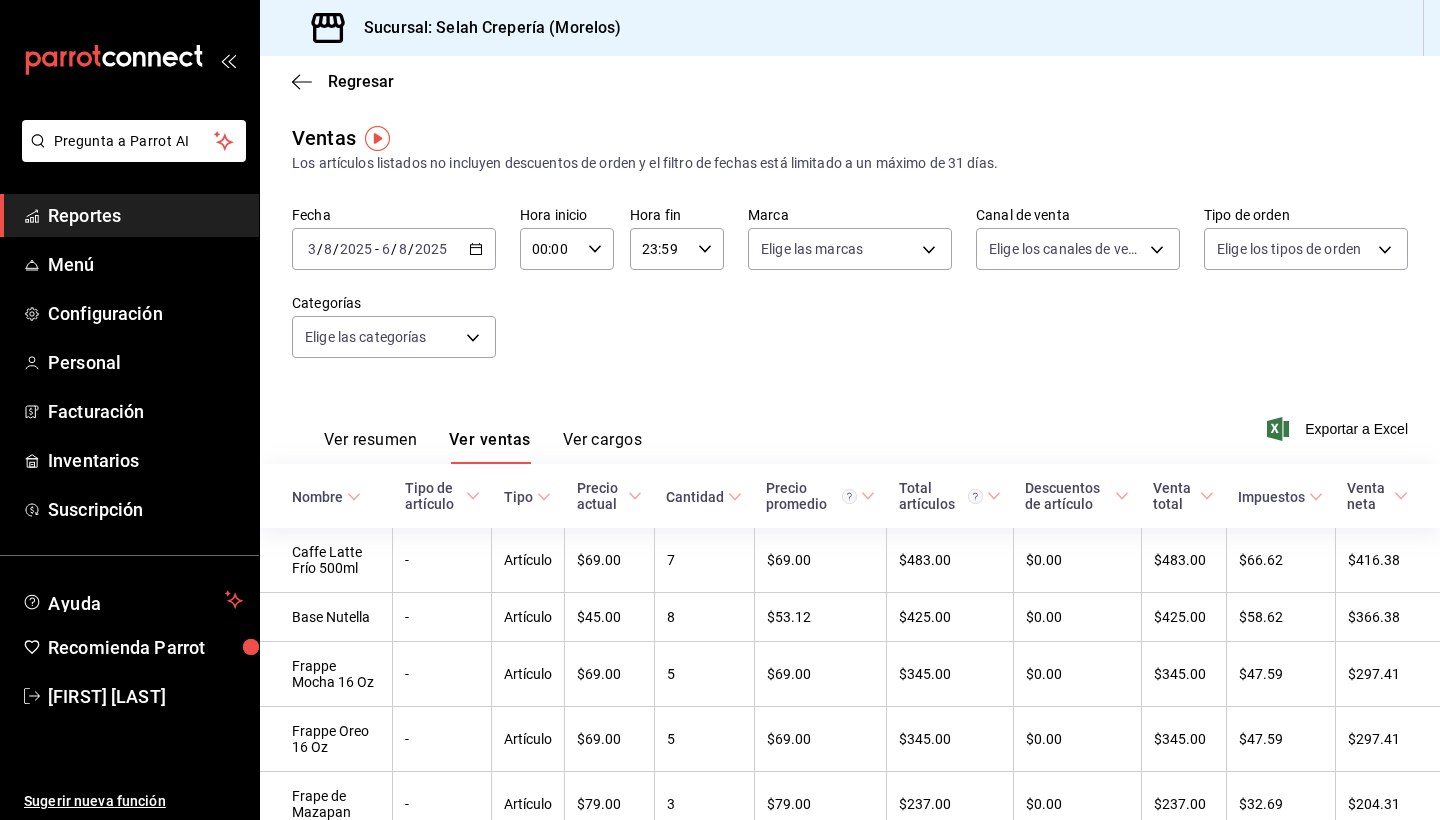 click 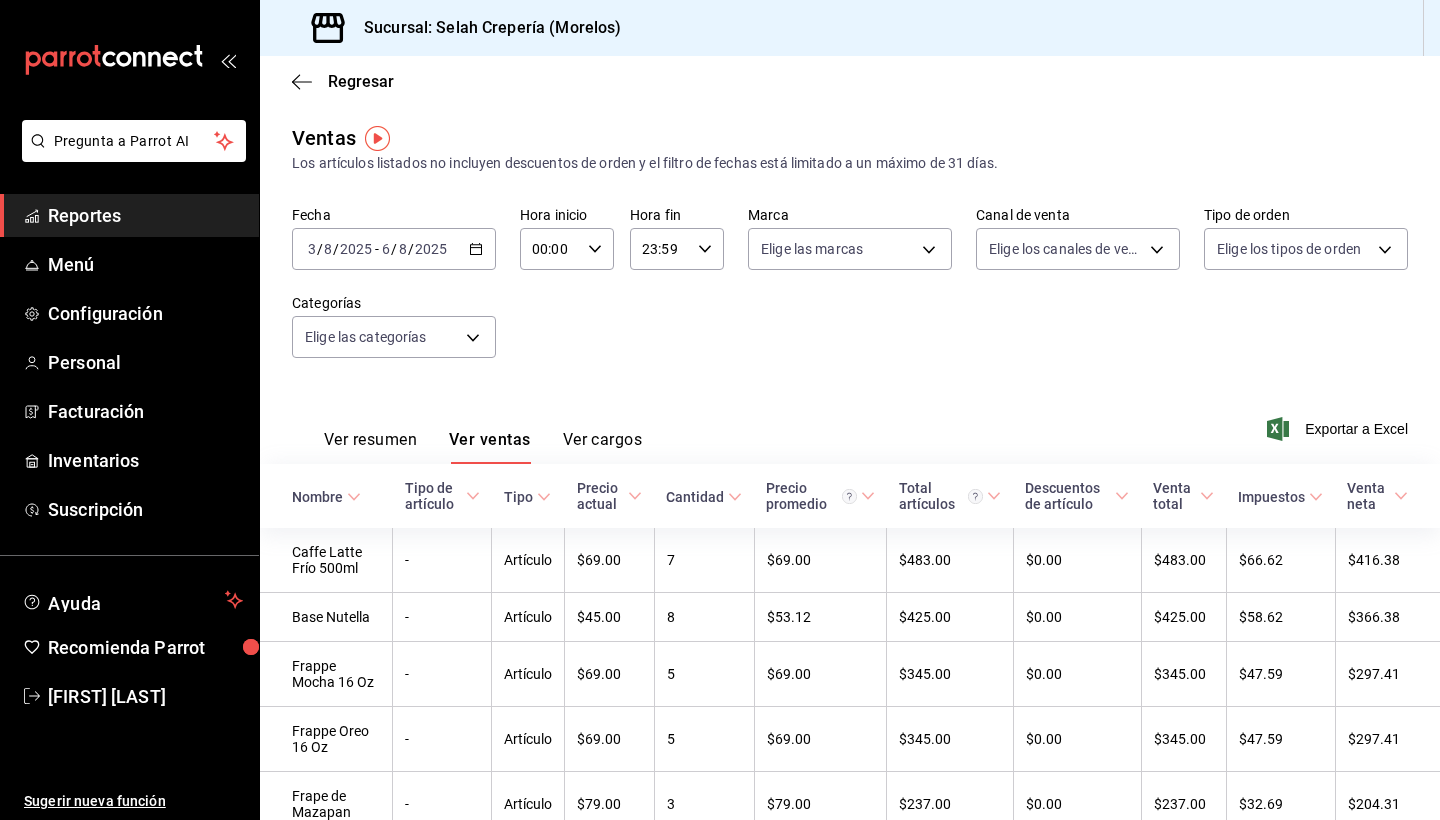 click 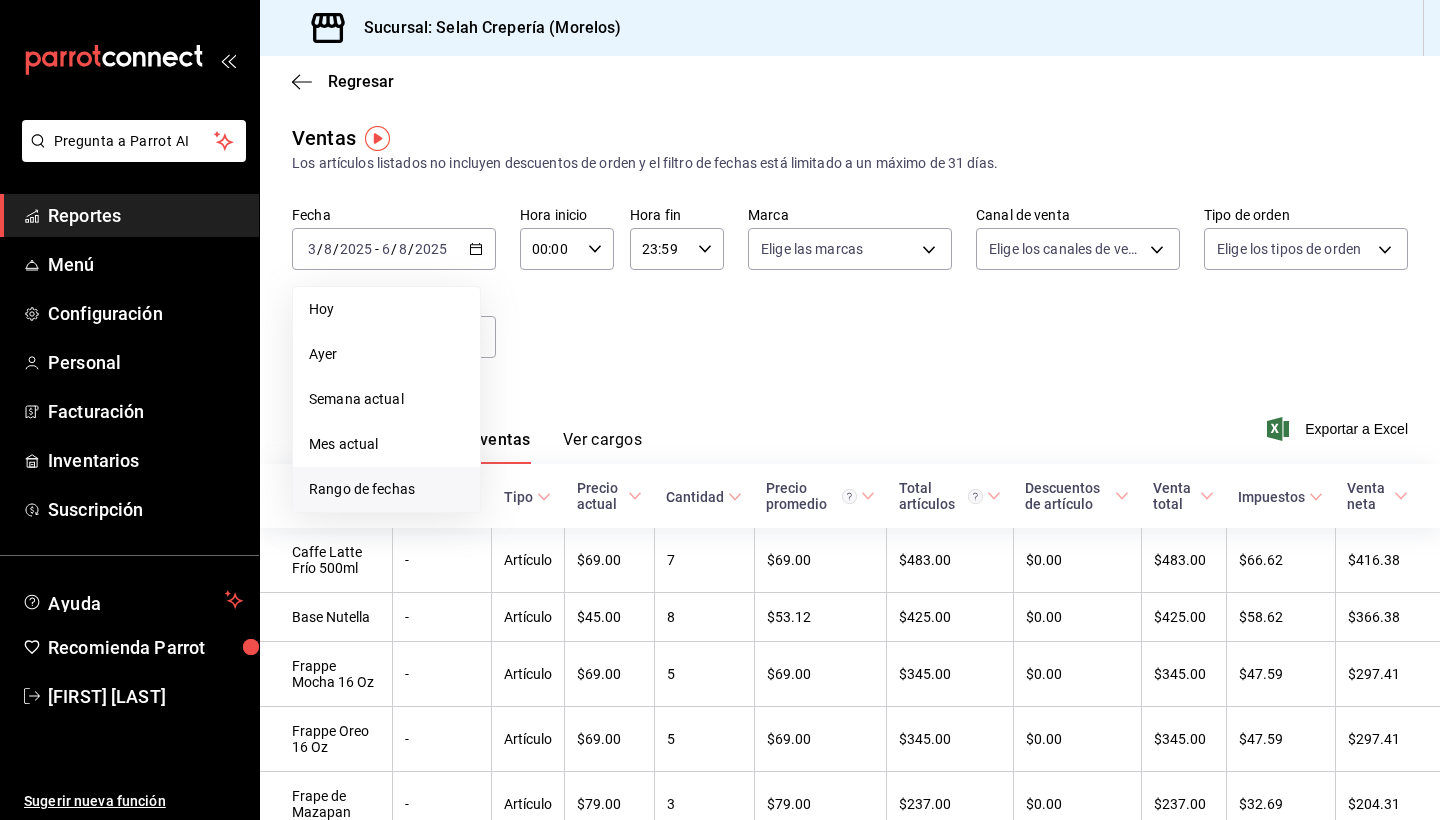 click on "Rango de fechas" at bounding box center [386, 489] 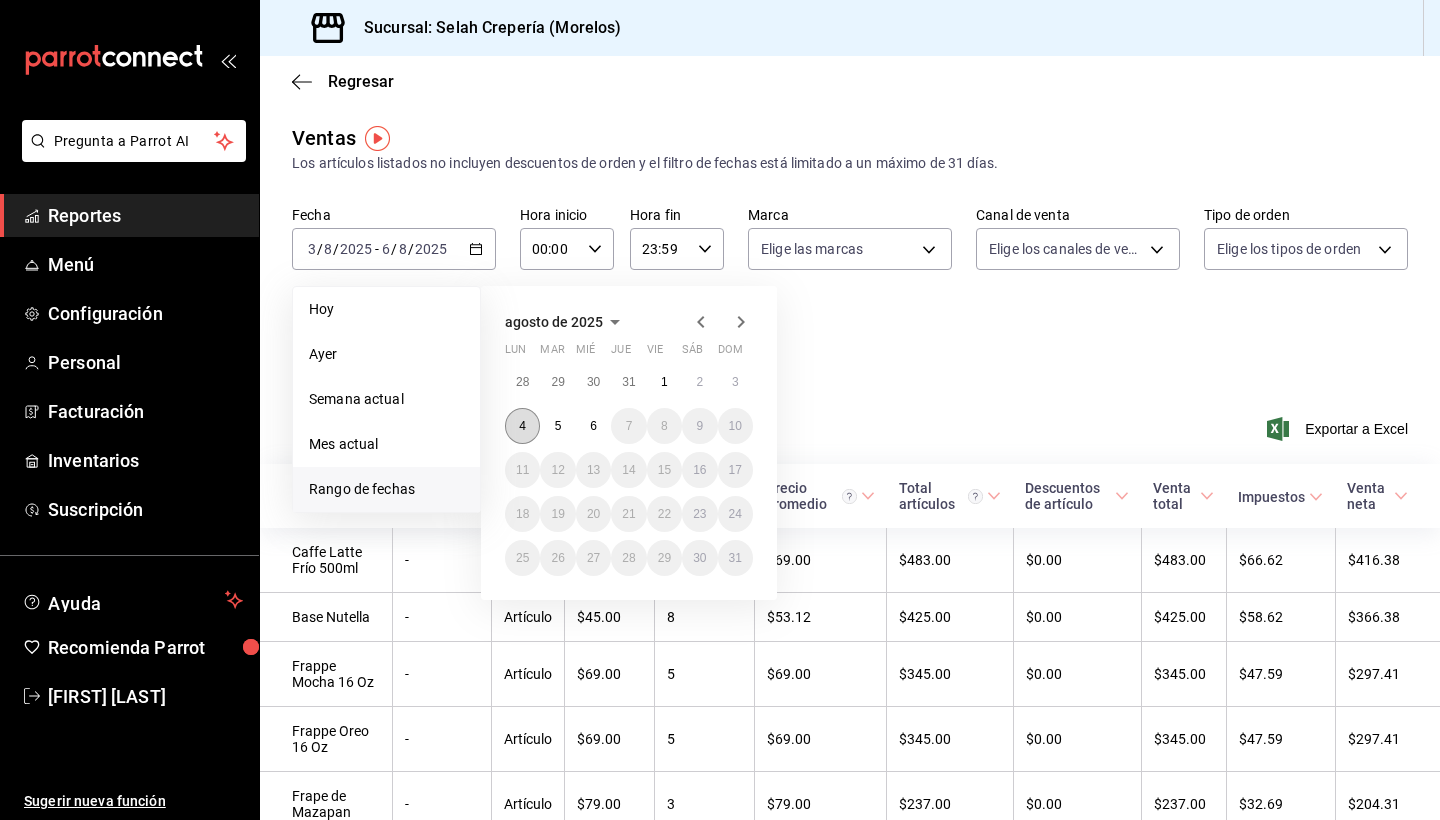 click on "4" at bounding box center (522, 426) 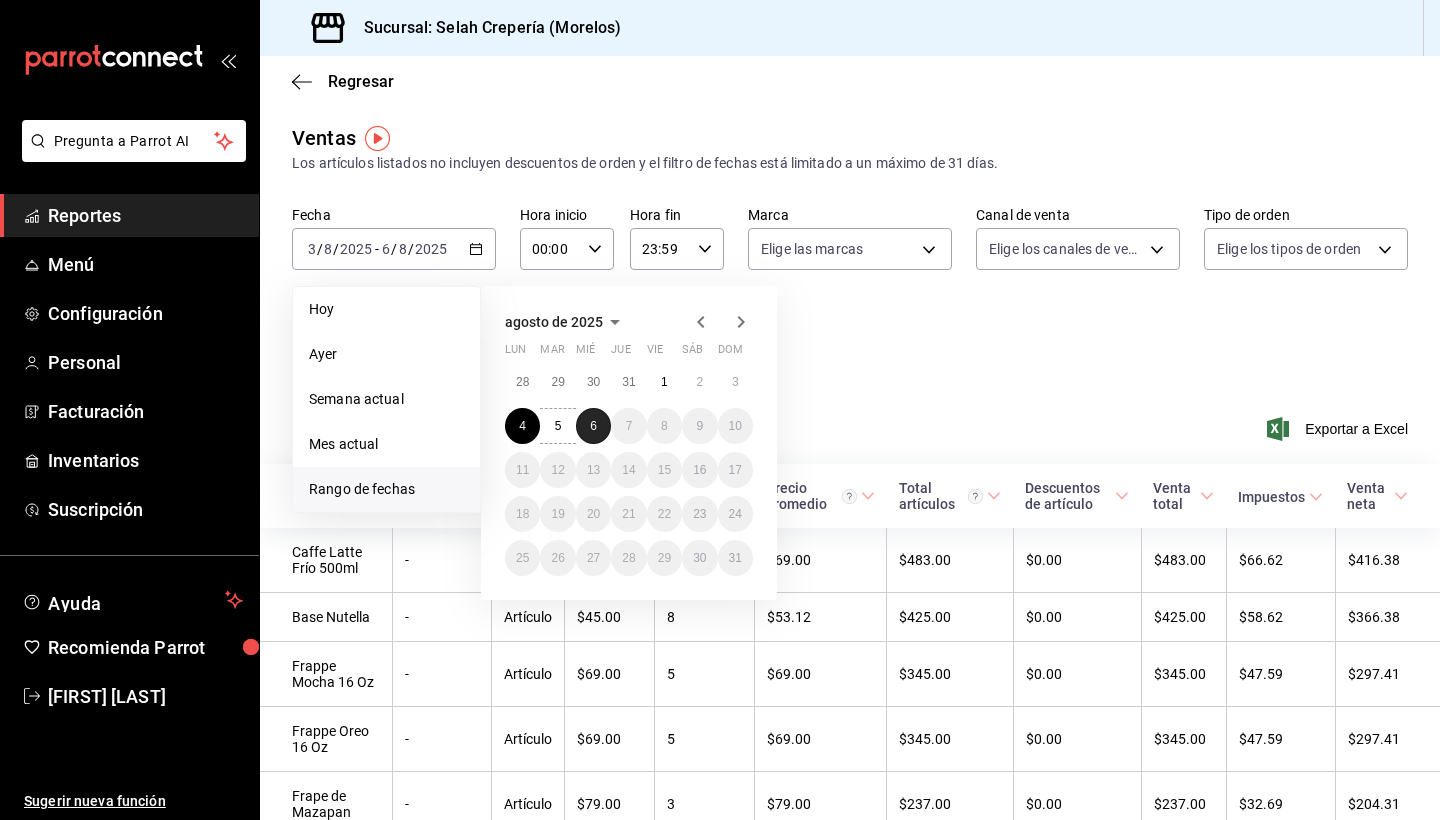 click on "6" at bounding box center [593, 426] 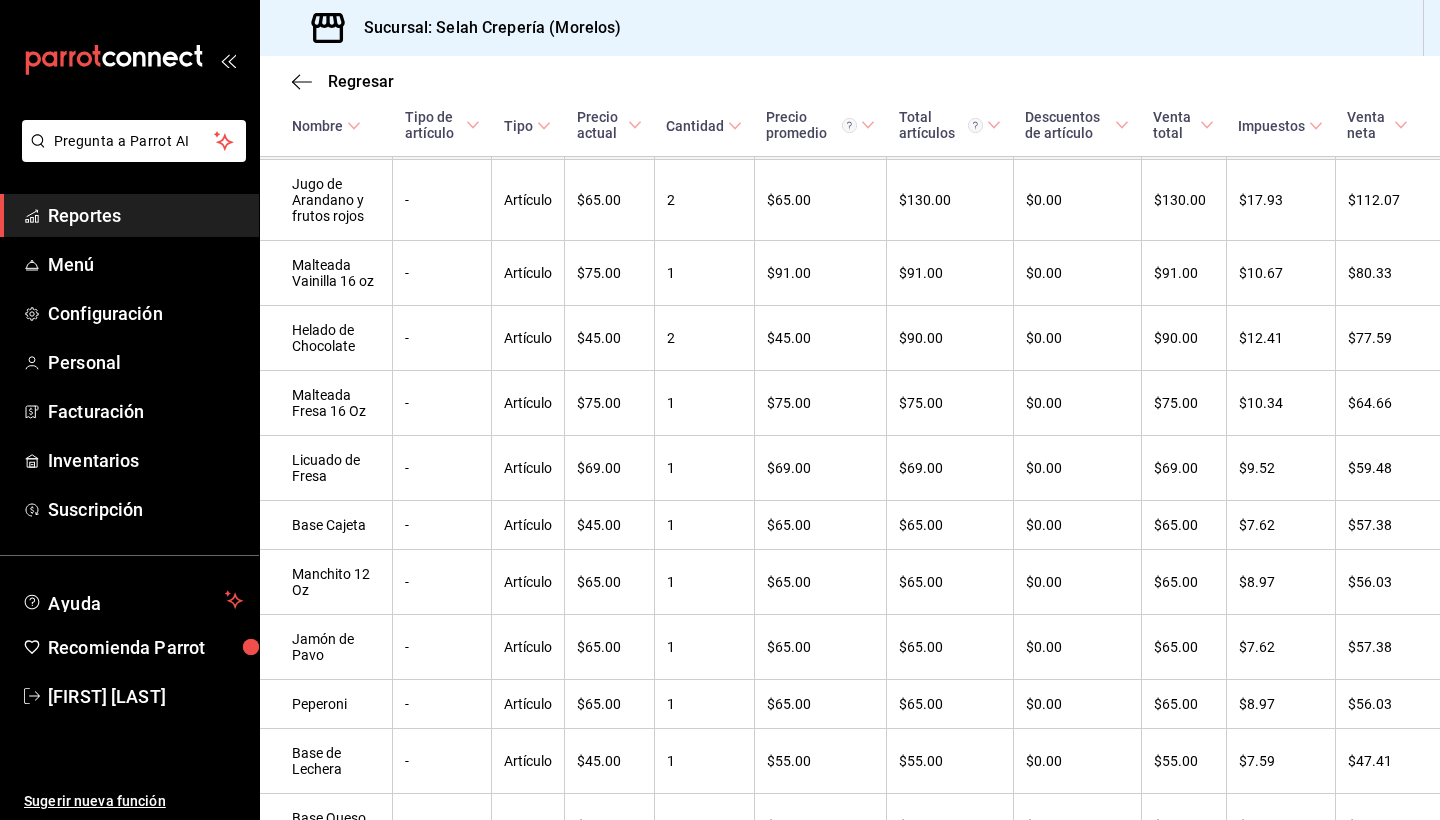 scroll, scrollTop: 648, scrollLeft: 0, axis: vertical 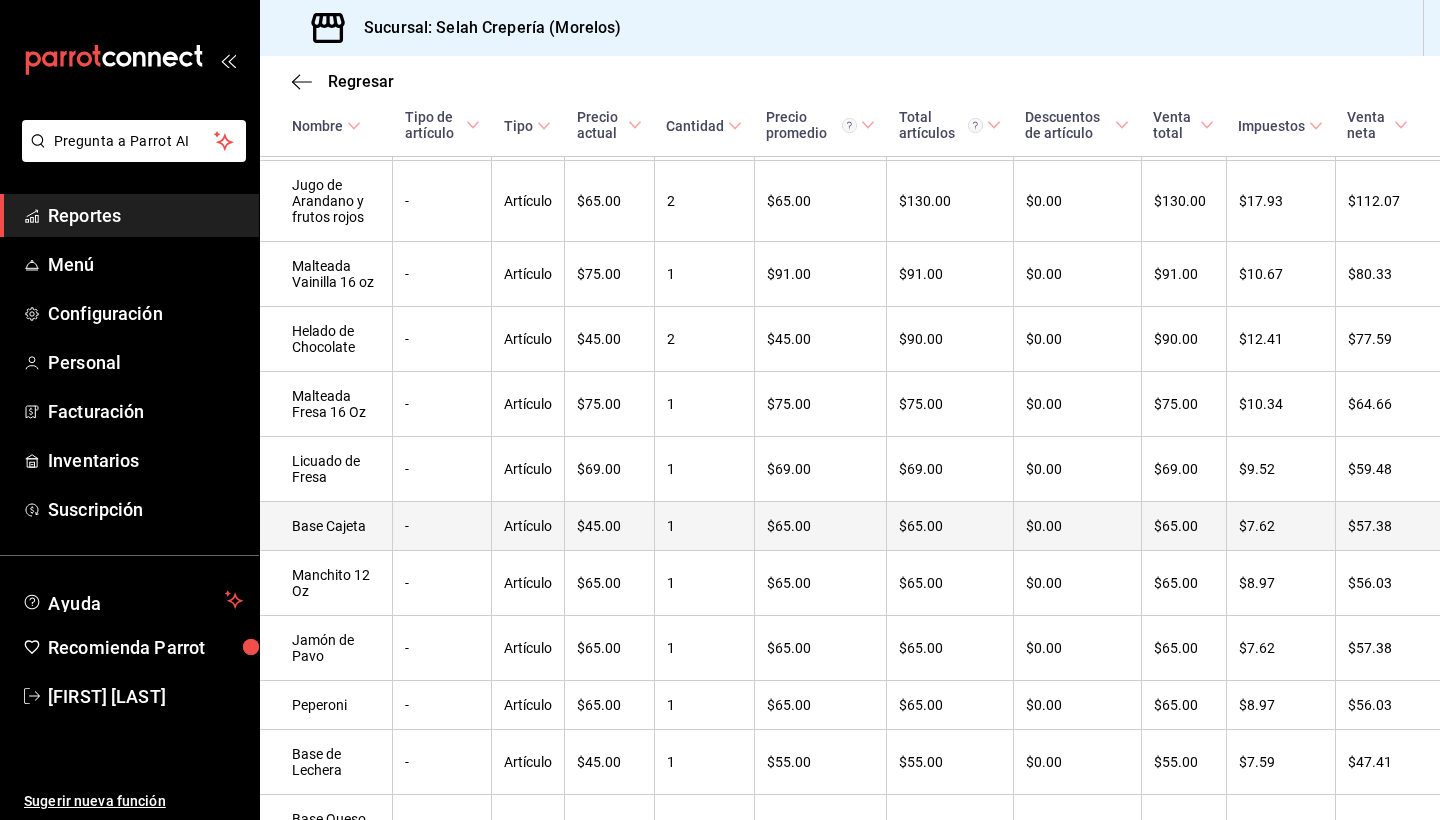 click on "Base Cajeta" at bounding box center (326, 526) 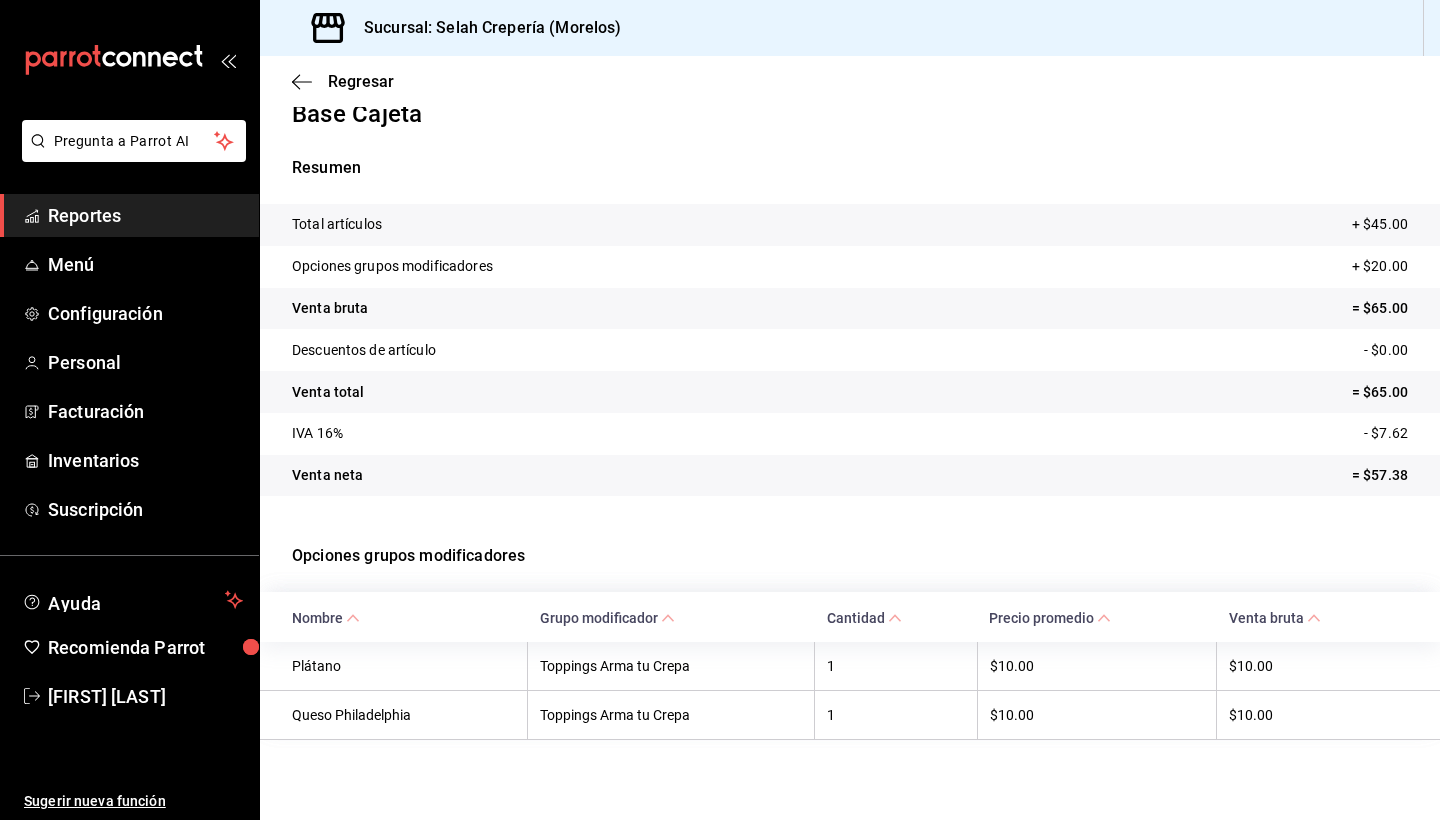 scroll, scrollTop: 27, scrollLeft: 0, axis: vertical 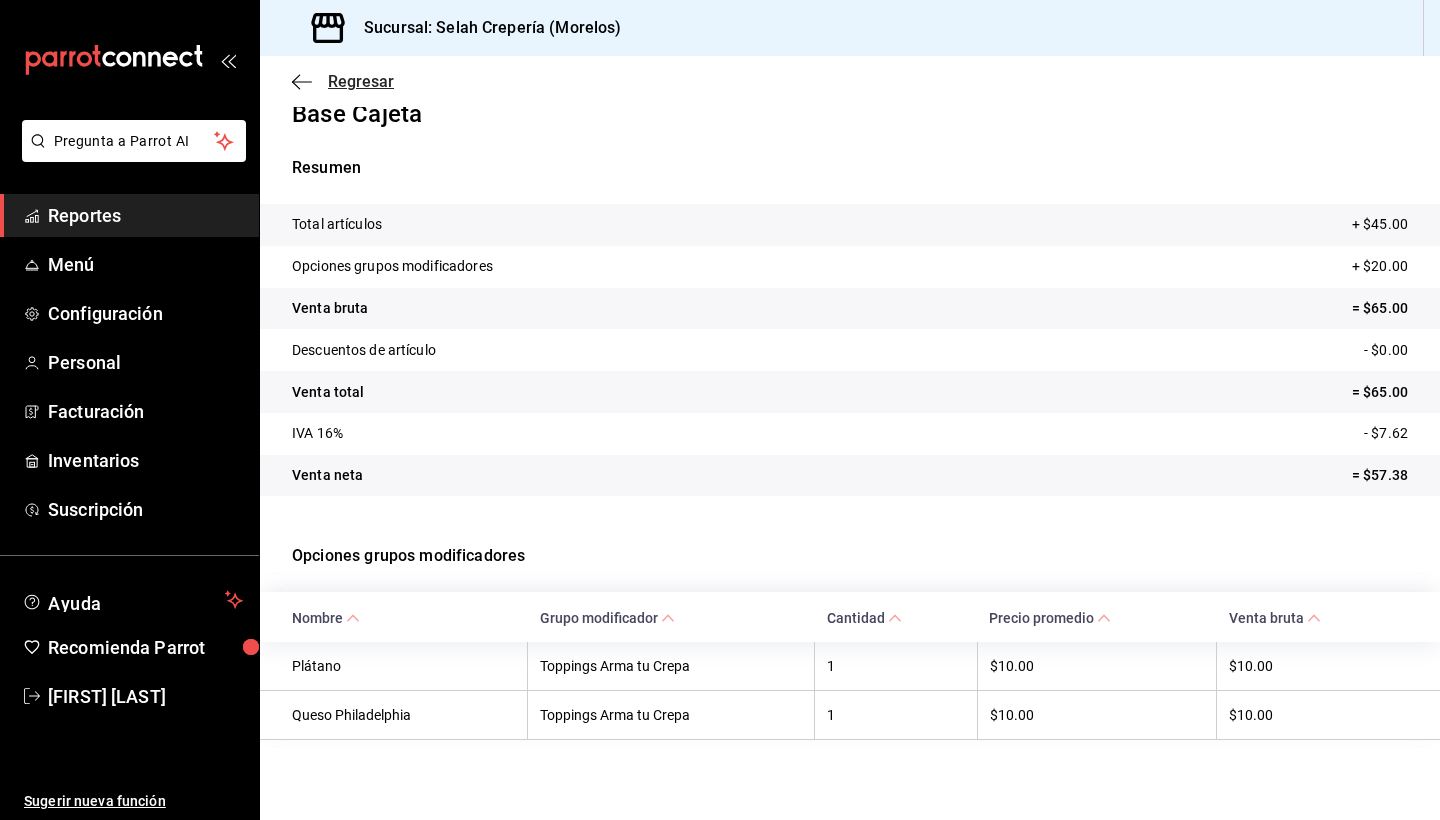click 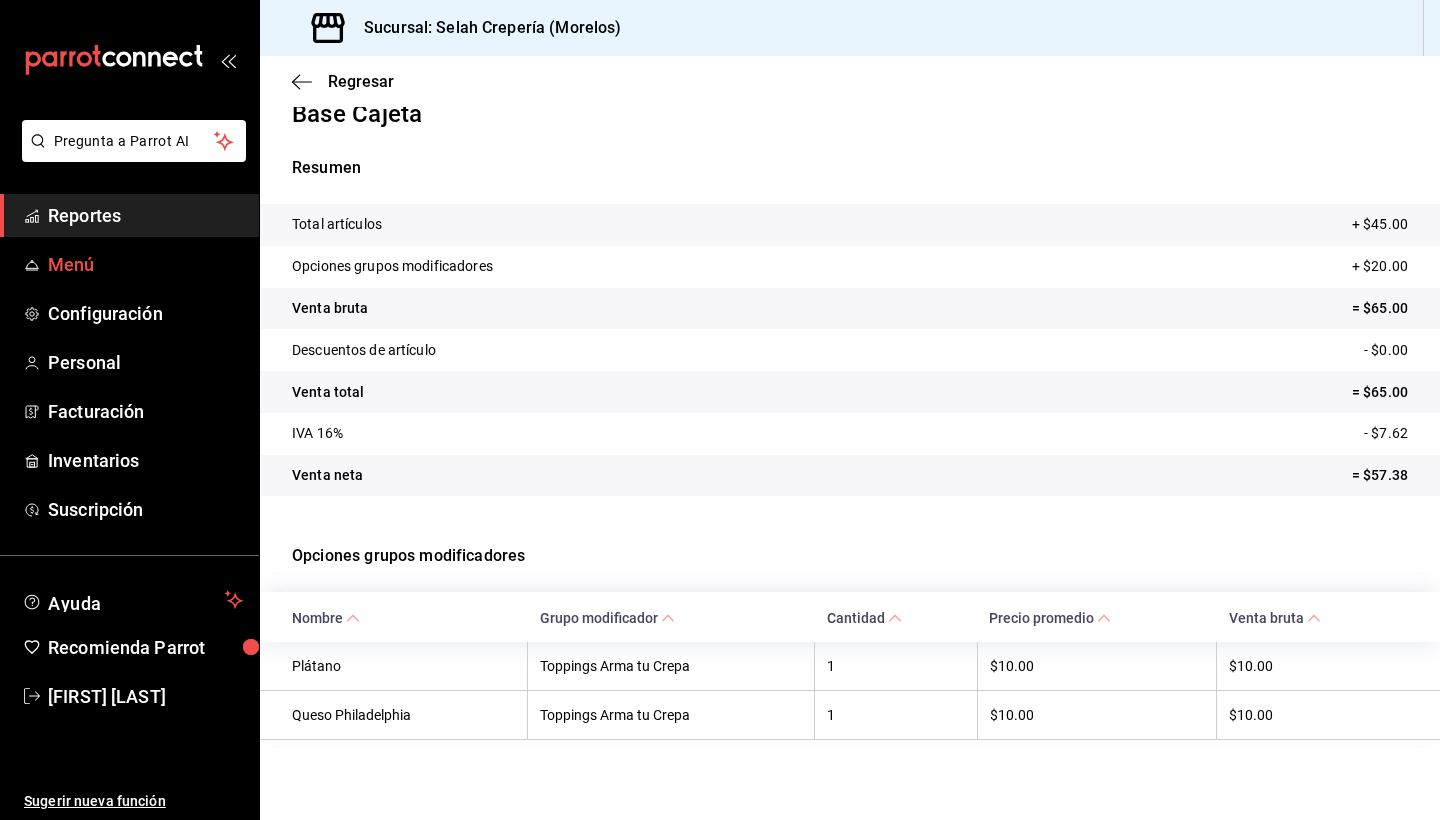 click on "Menú" at bounding box center (145, 264) 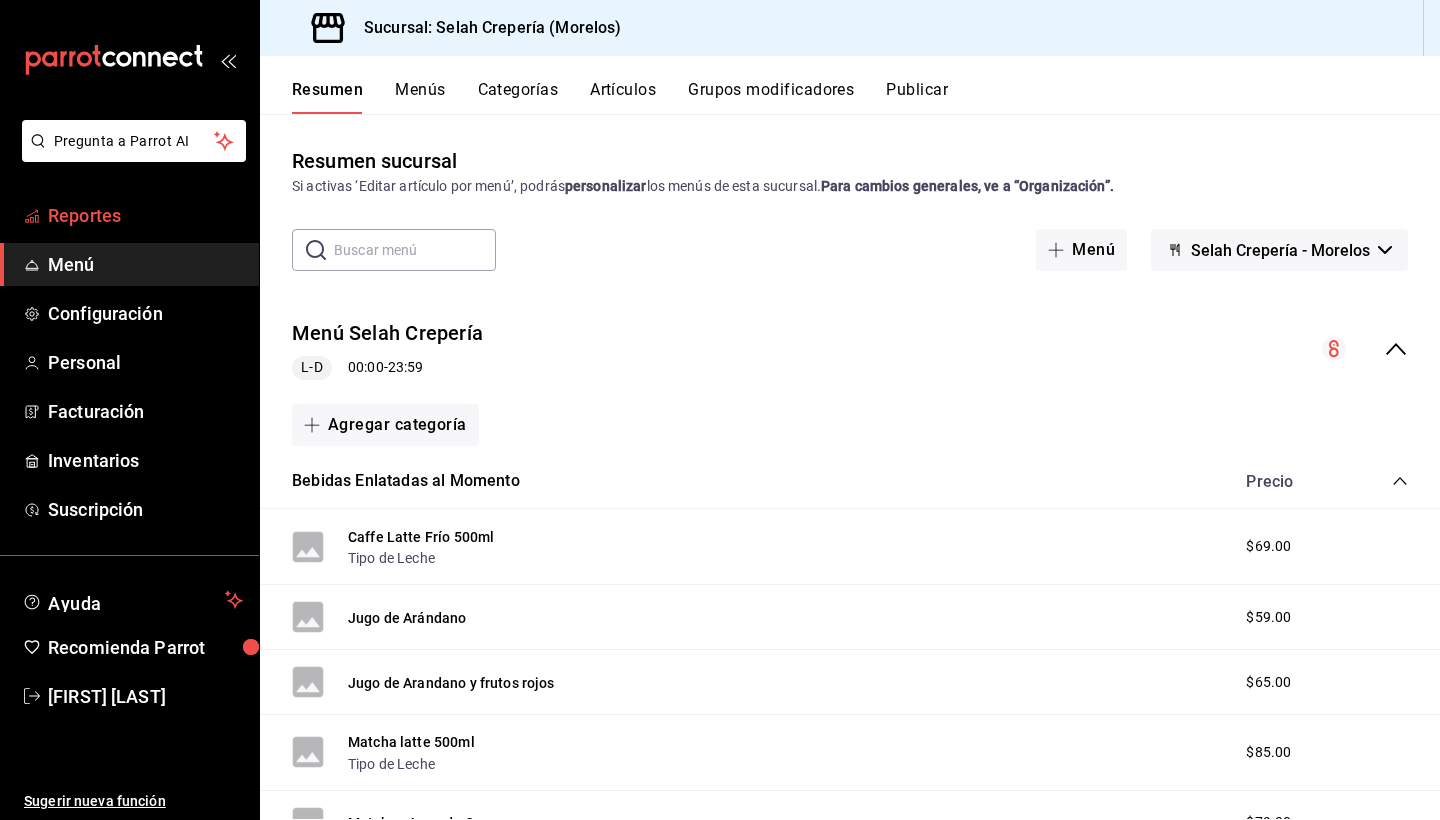 click on "Reportes" at bounding box center (145, 215) 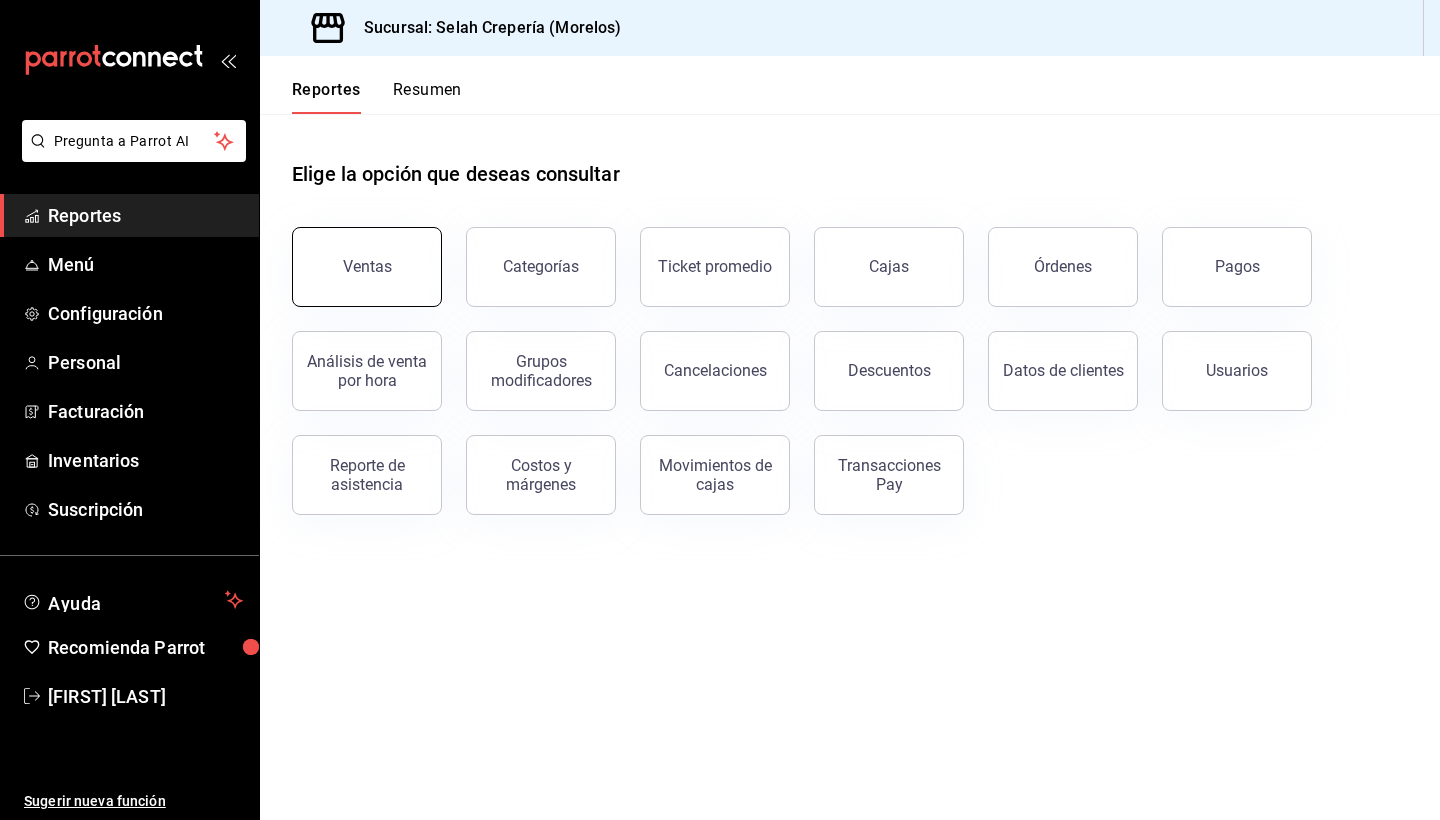 click on "Ventas" at bounding box center (367, 266) 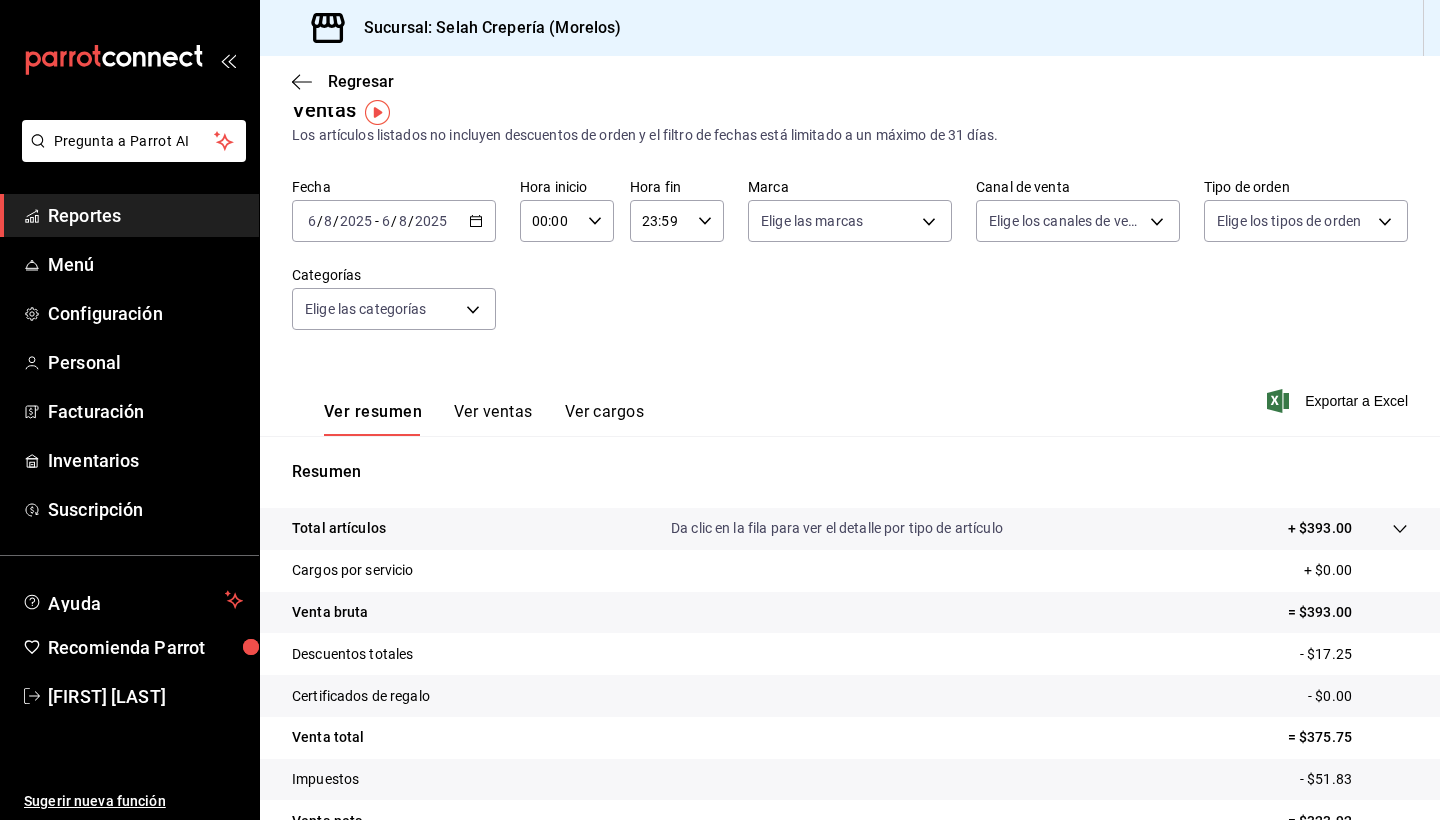 scroll, scrollTop: 26, scrollLeft: 0, axis: vertical 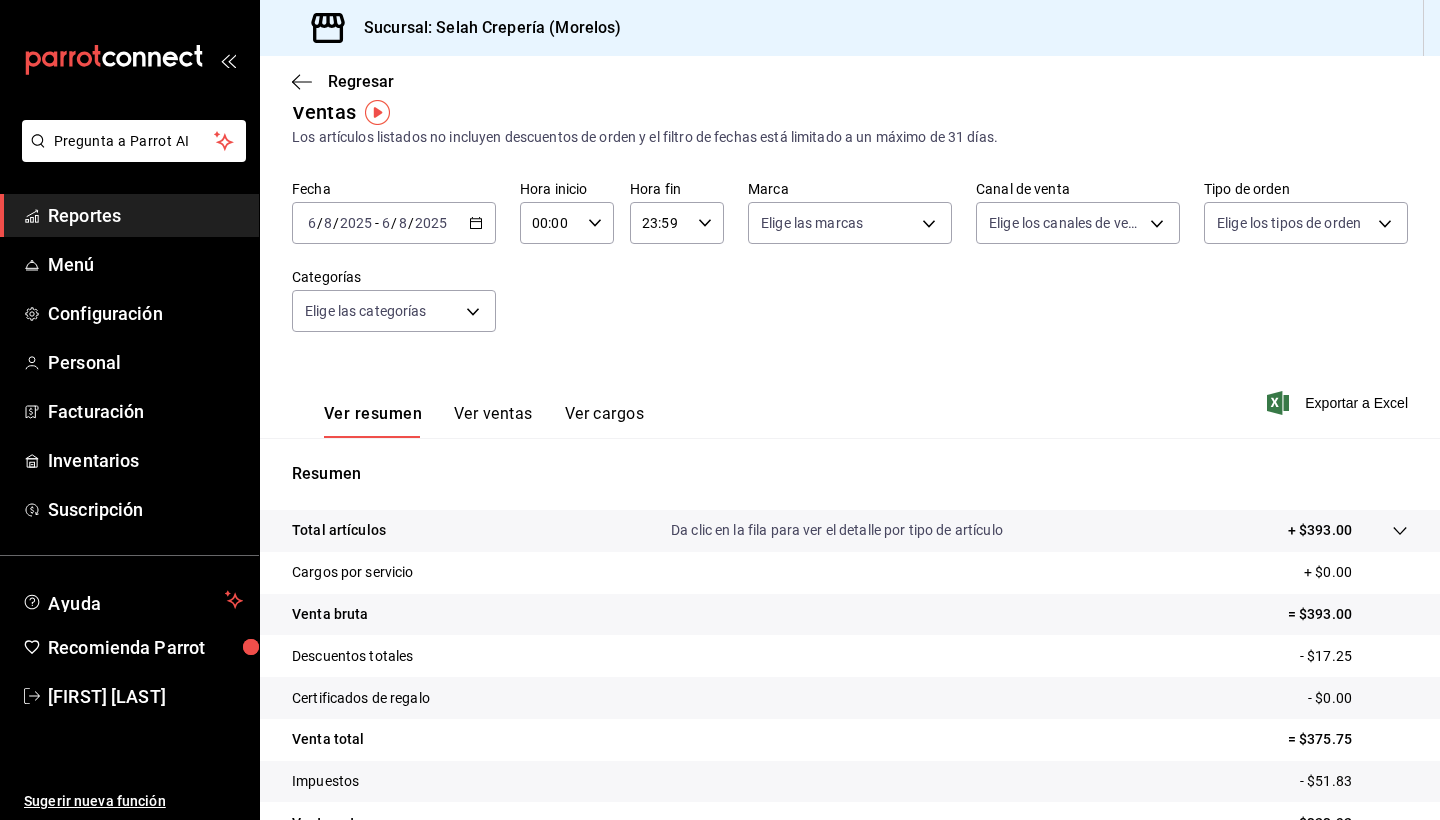 click on "2025-08-06 6 / 8 / 2025 - 2025-08-06 6 / 8 / 2025" at bounding box center [394, 223] 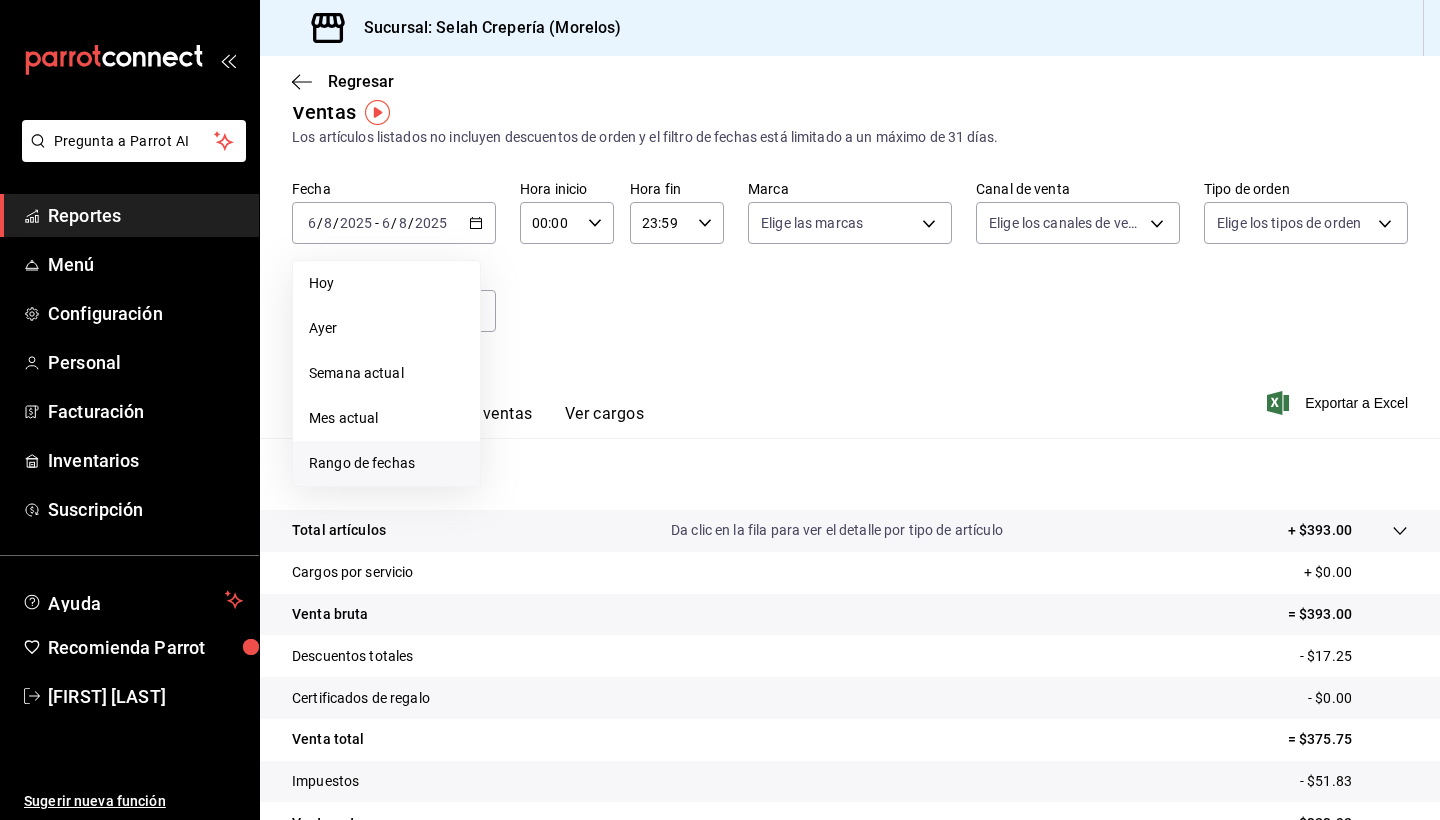 click on "Rango de fechas" at bounding box center (386, 463) 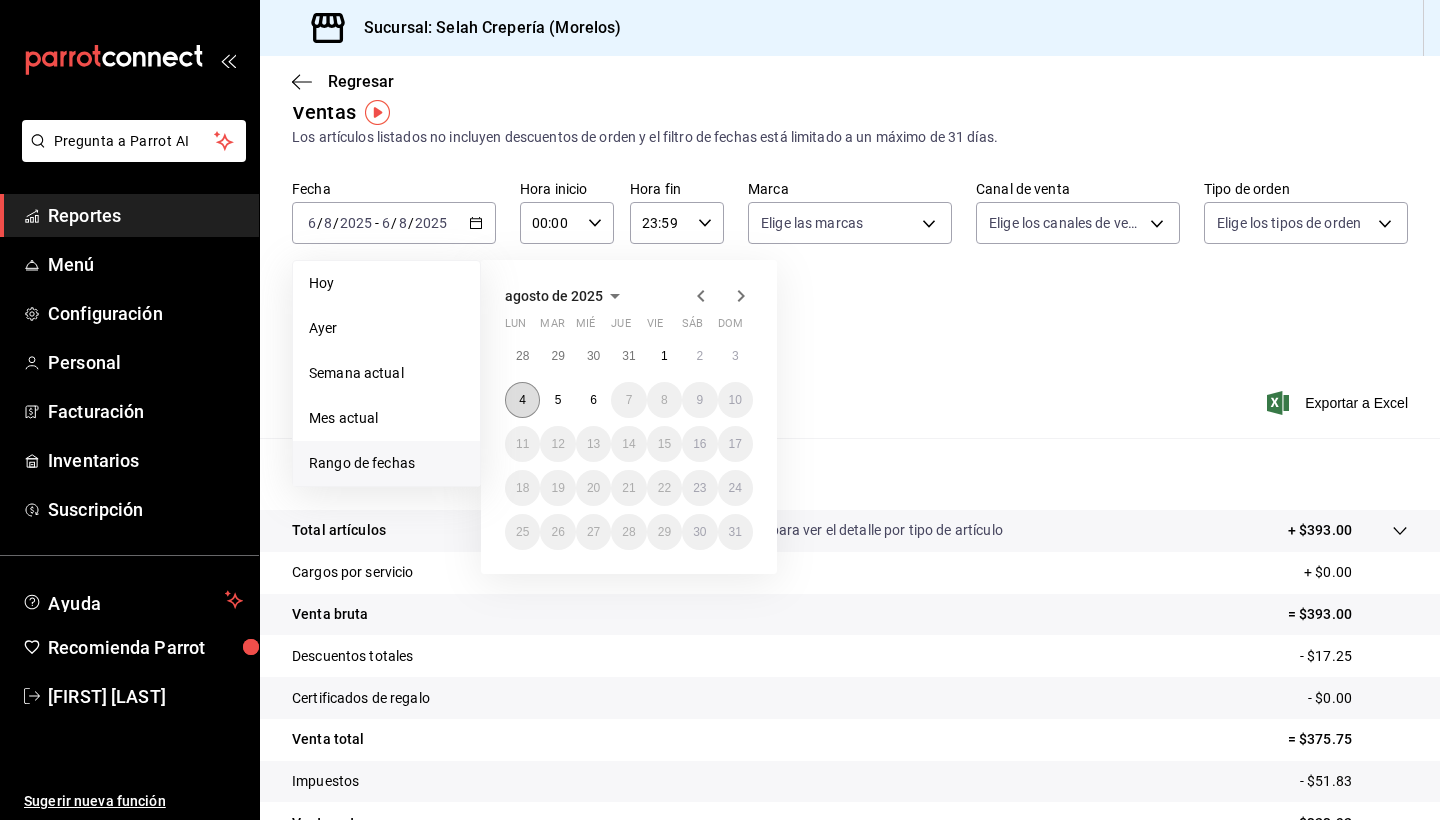 click on "4" at bounding box center (522, 400) 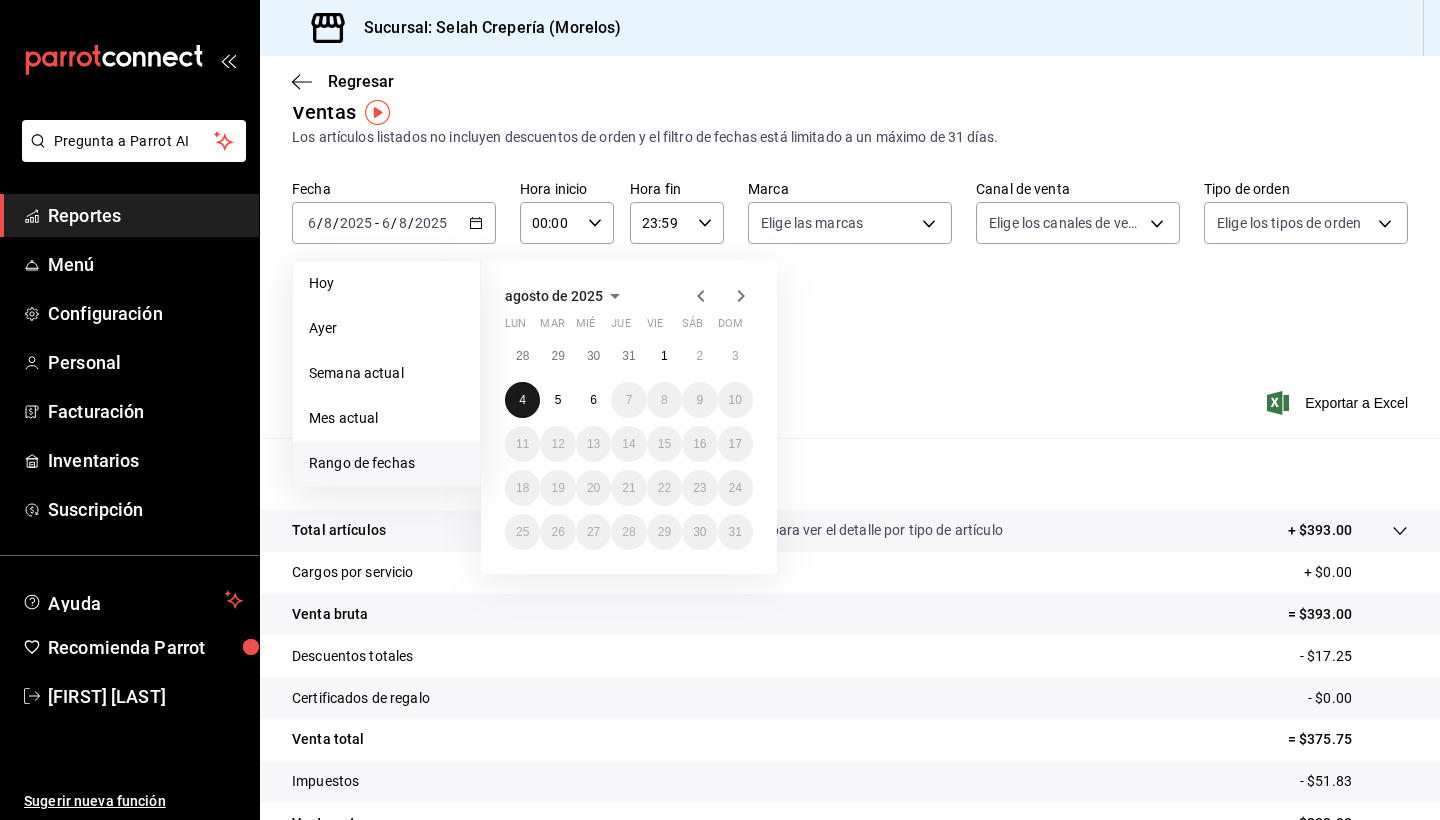 click on "4" at bounding box center [522, 400] 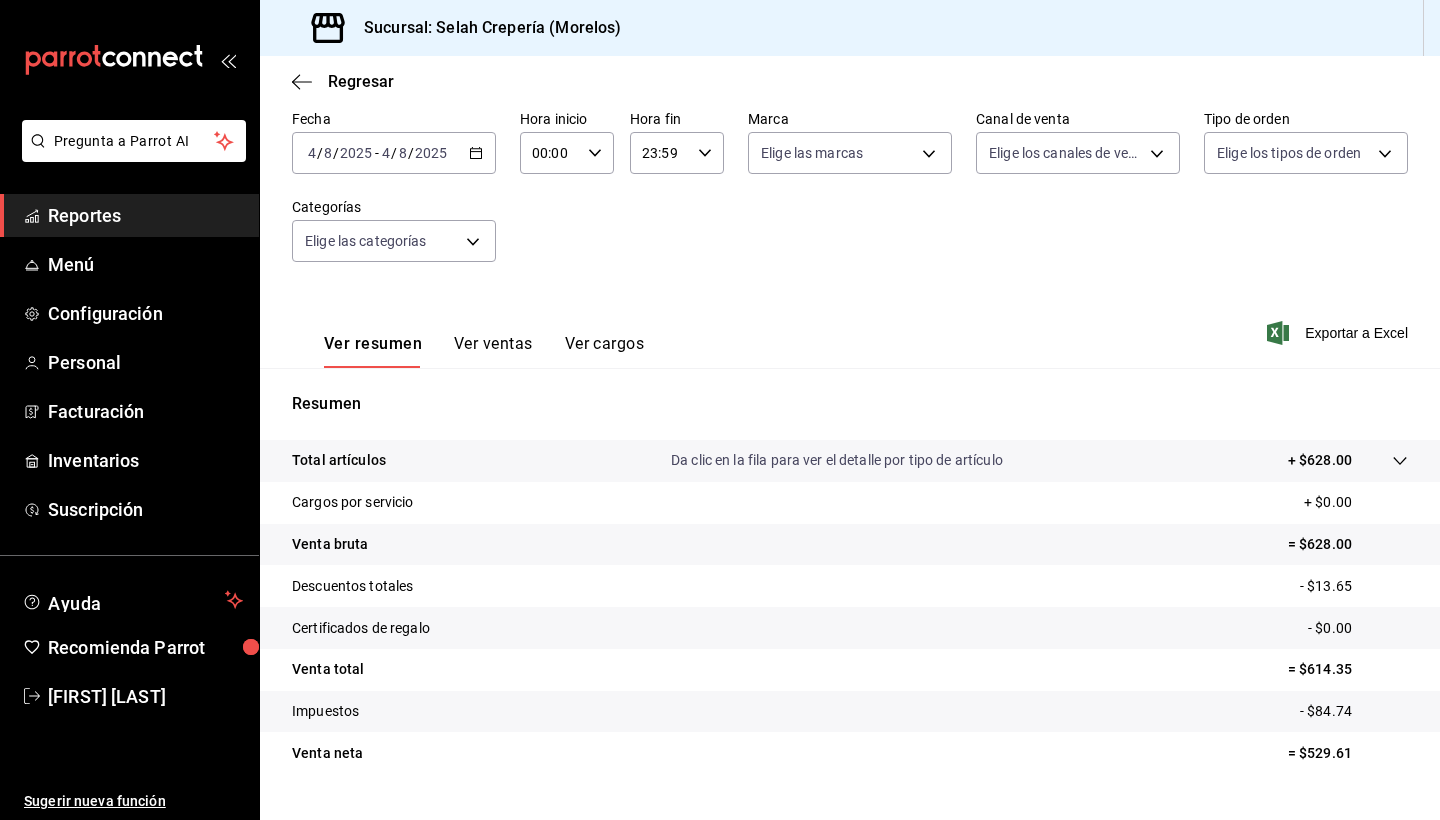 scroll, scrollTop: 95, scrollLeft: 0, axis: vertical 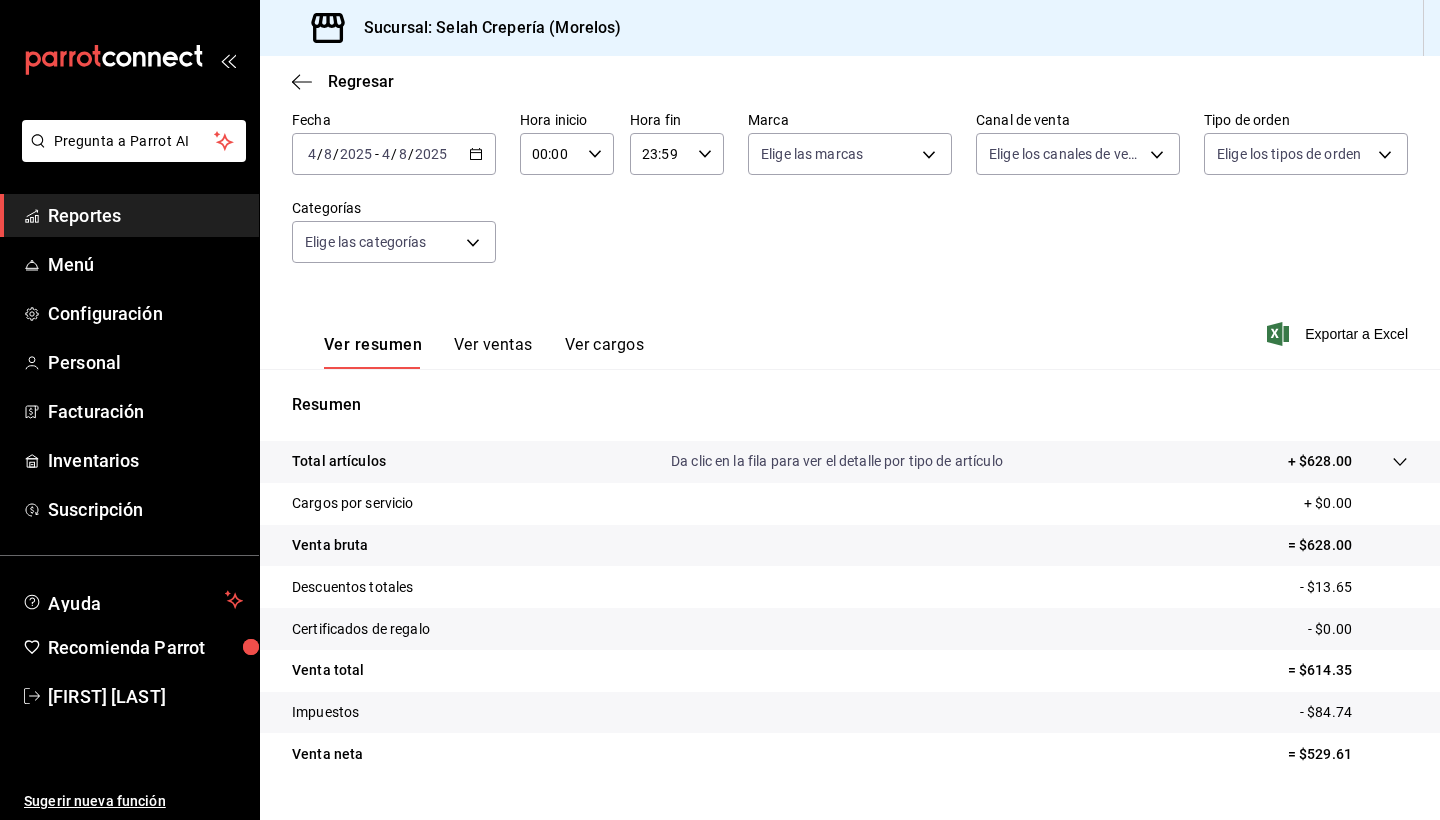 click 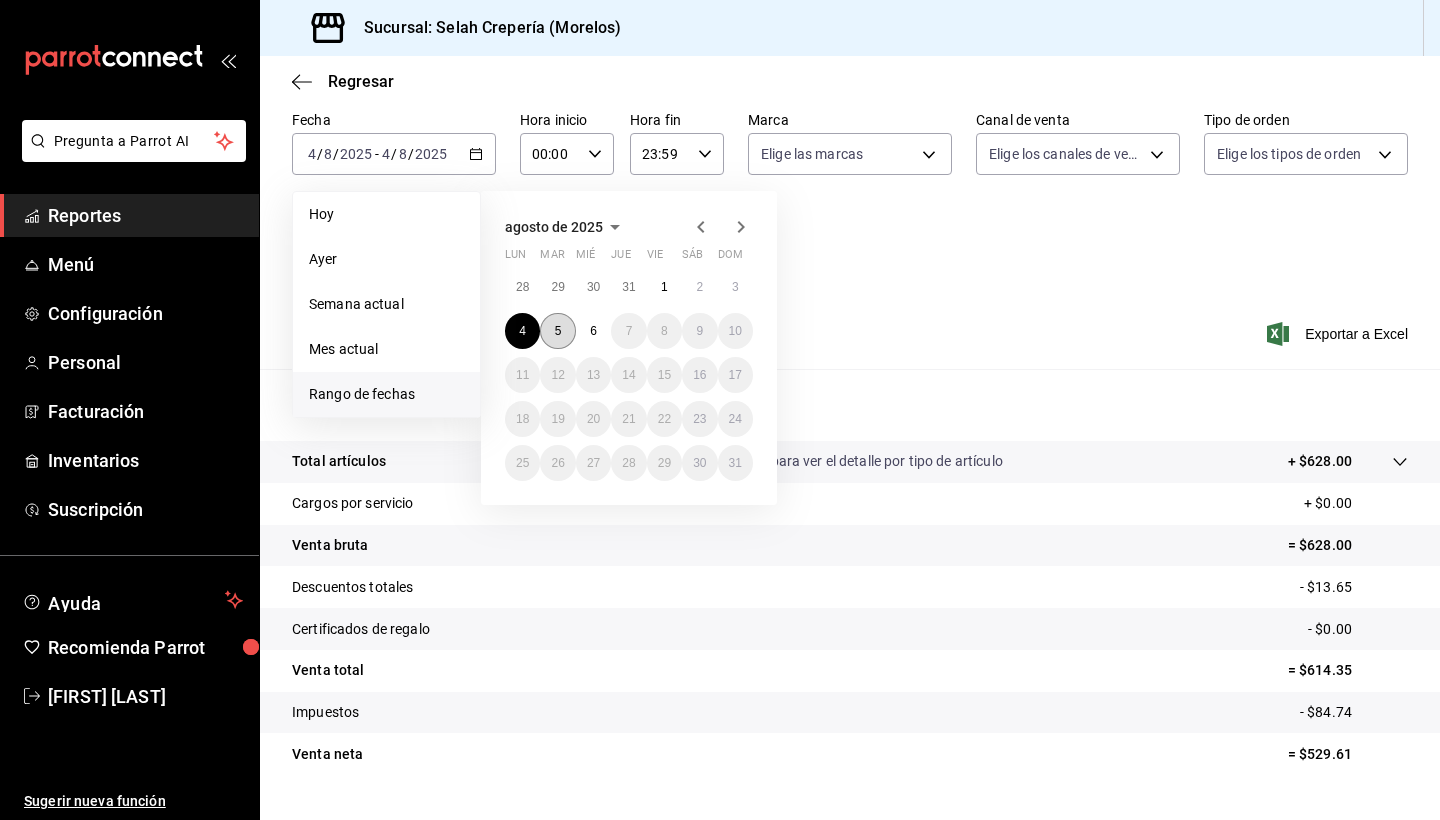 click on "5" at bounding box center [557, 331] 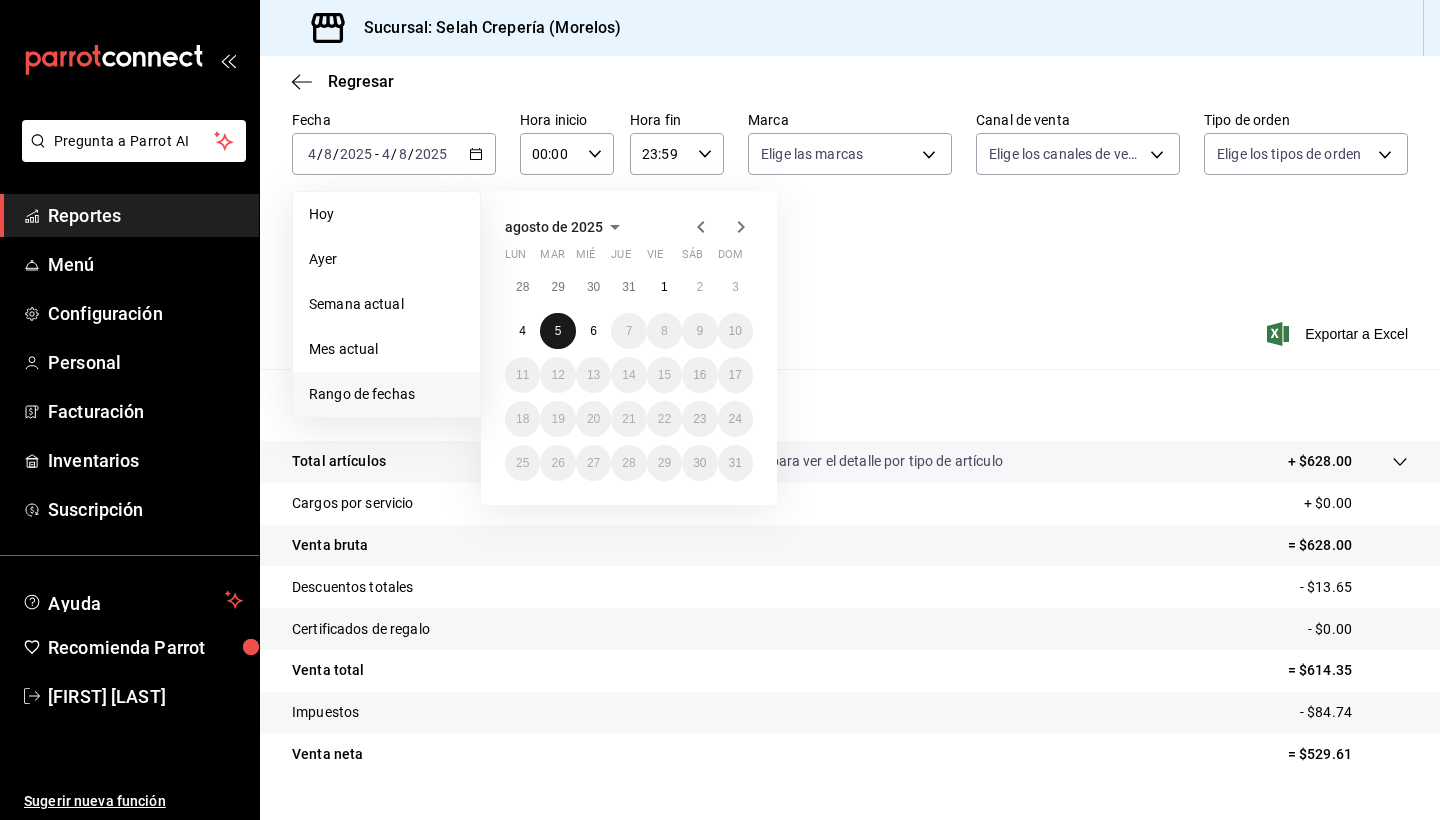 click on "5" at bounding box center (557, 331) 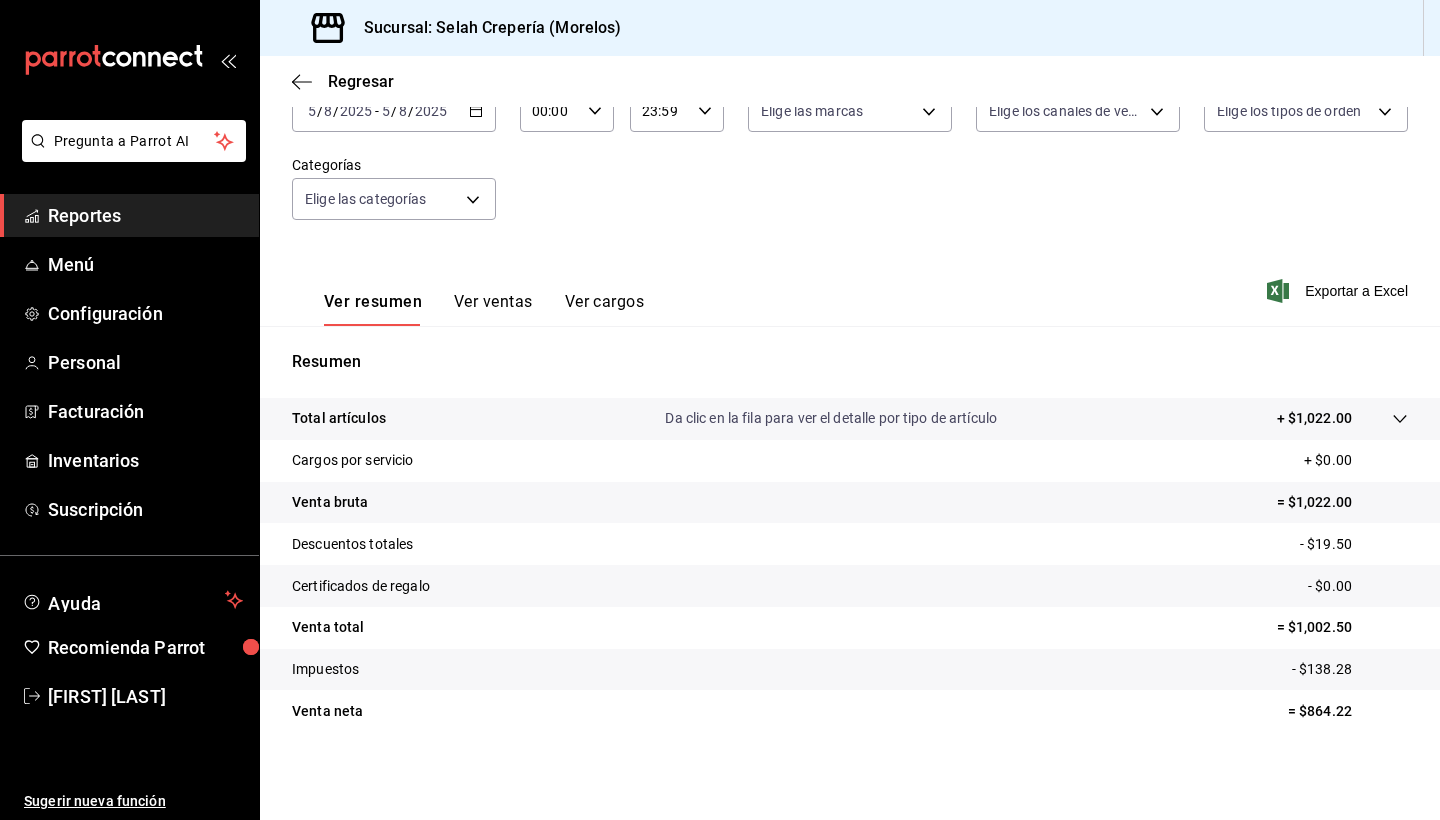 scroll, scrollTop: 138, scrollLeft: 0, axis: vertical 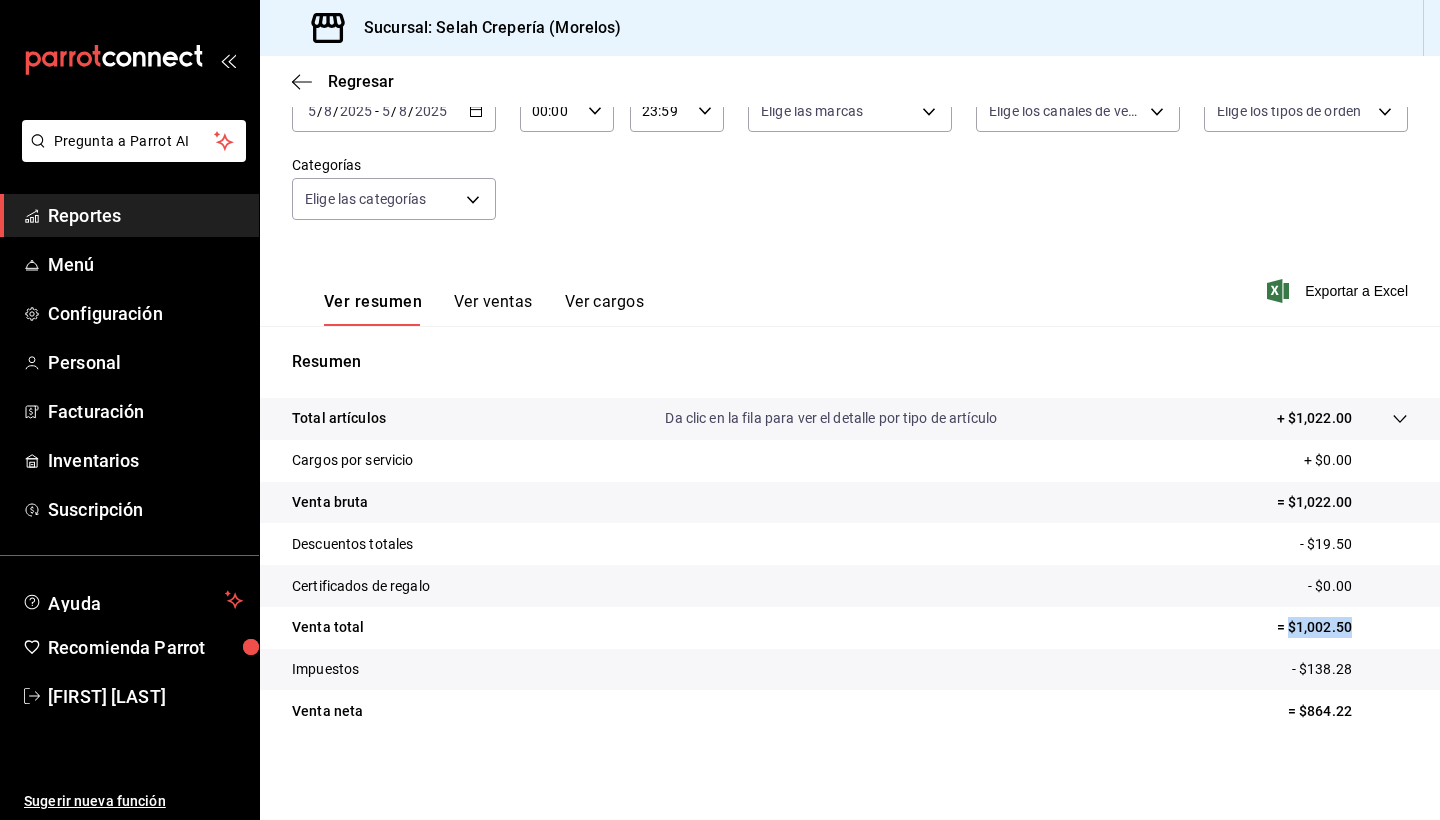 drag, startPoint x: 1287, startPoint y: 627, endPoint x: 1363, endPoint y: 628, distance: 76.00658 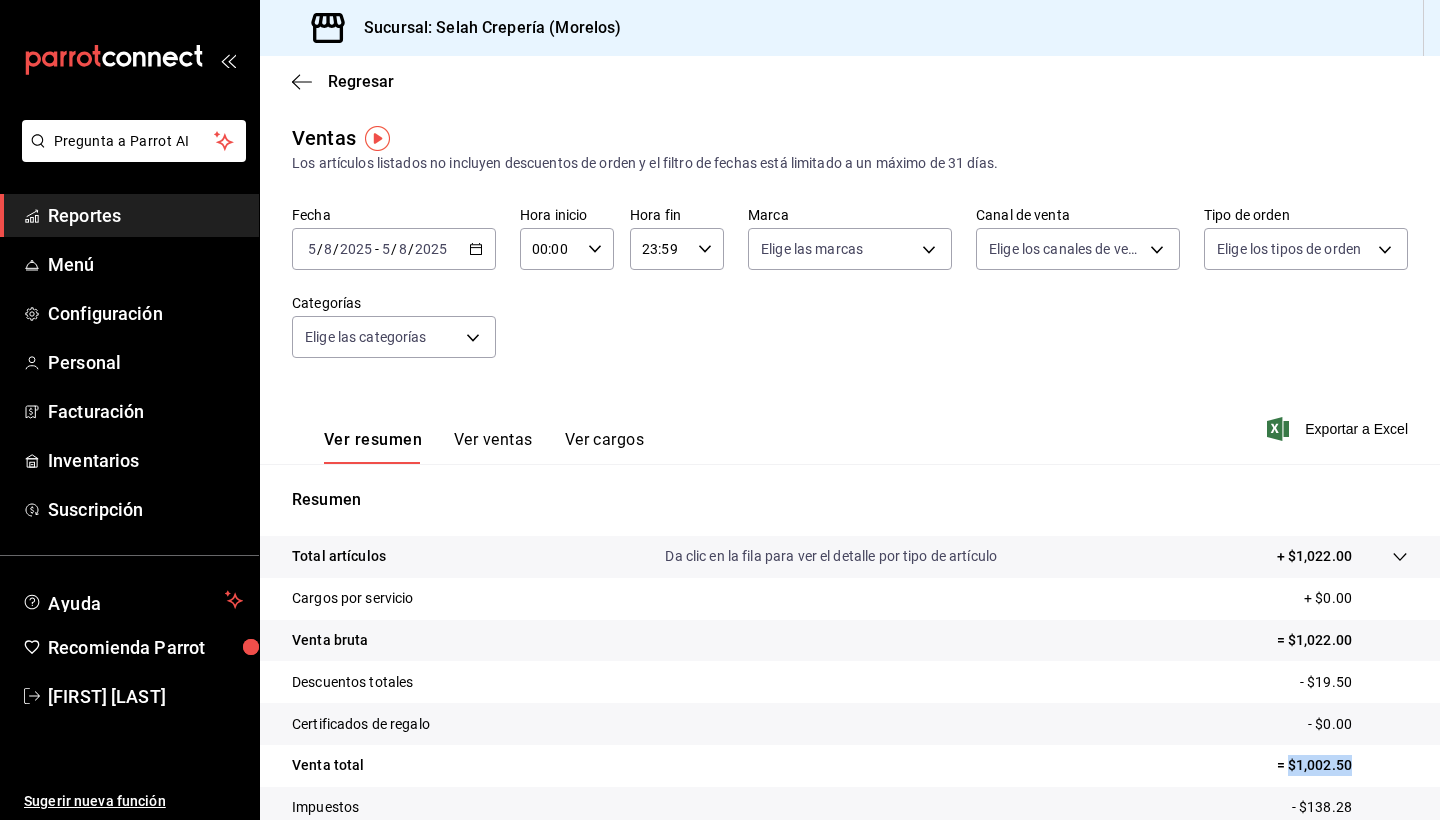 scroll, scrollTop: 0, scrollLeft: 0, axis: both 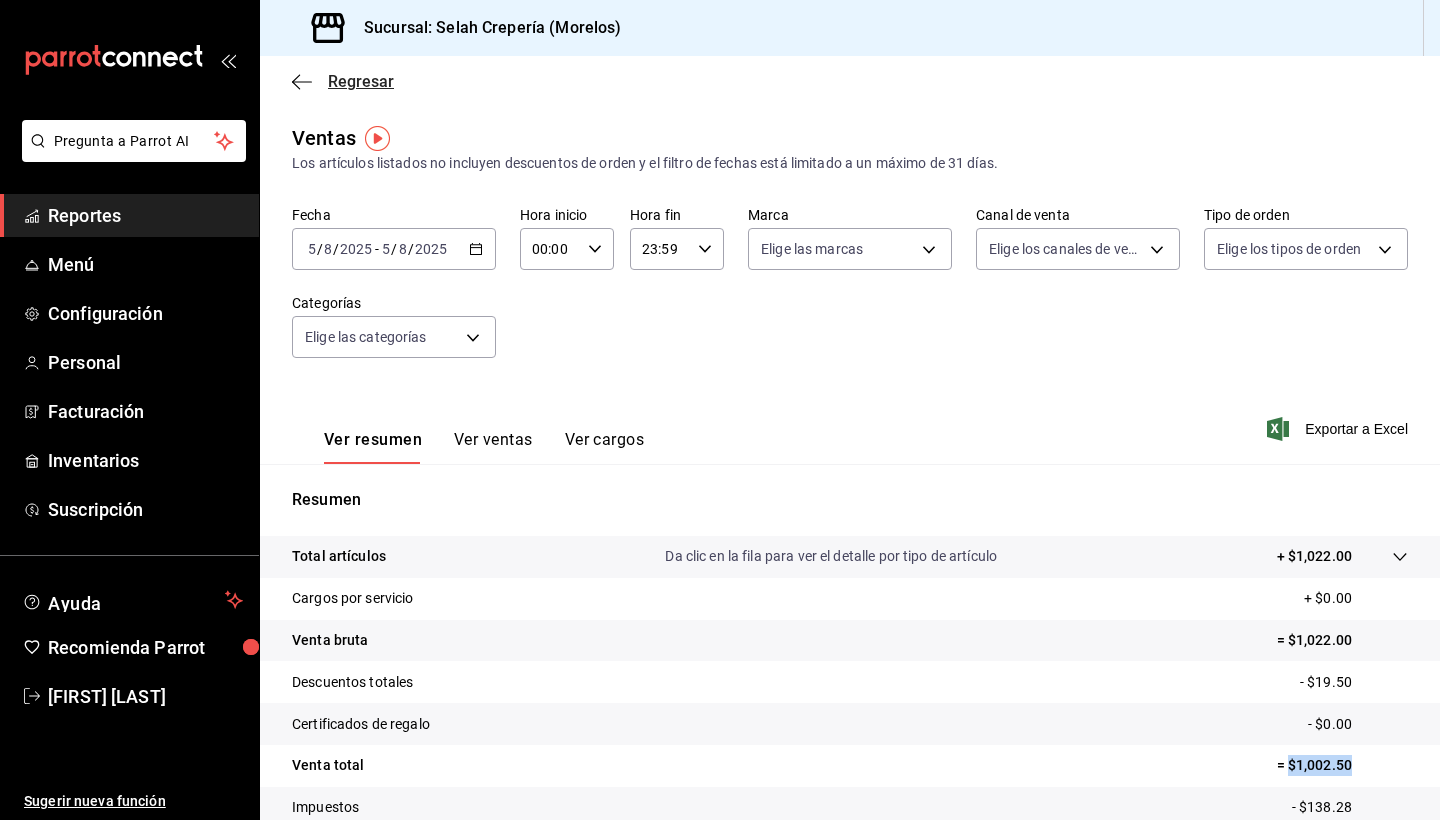 click 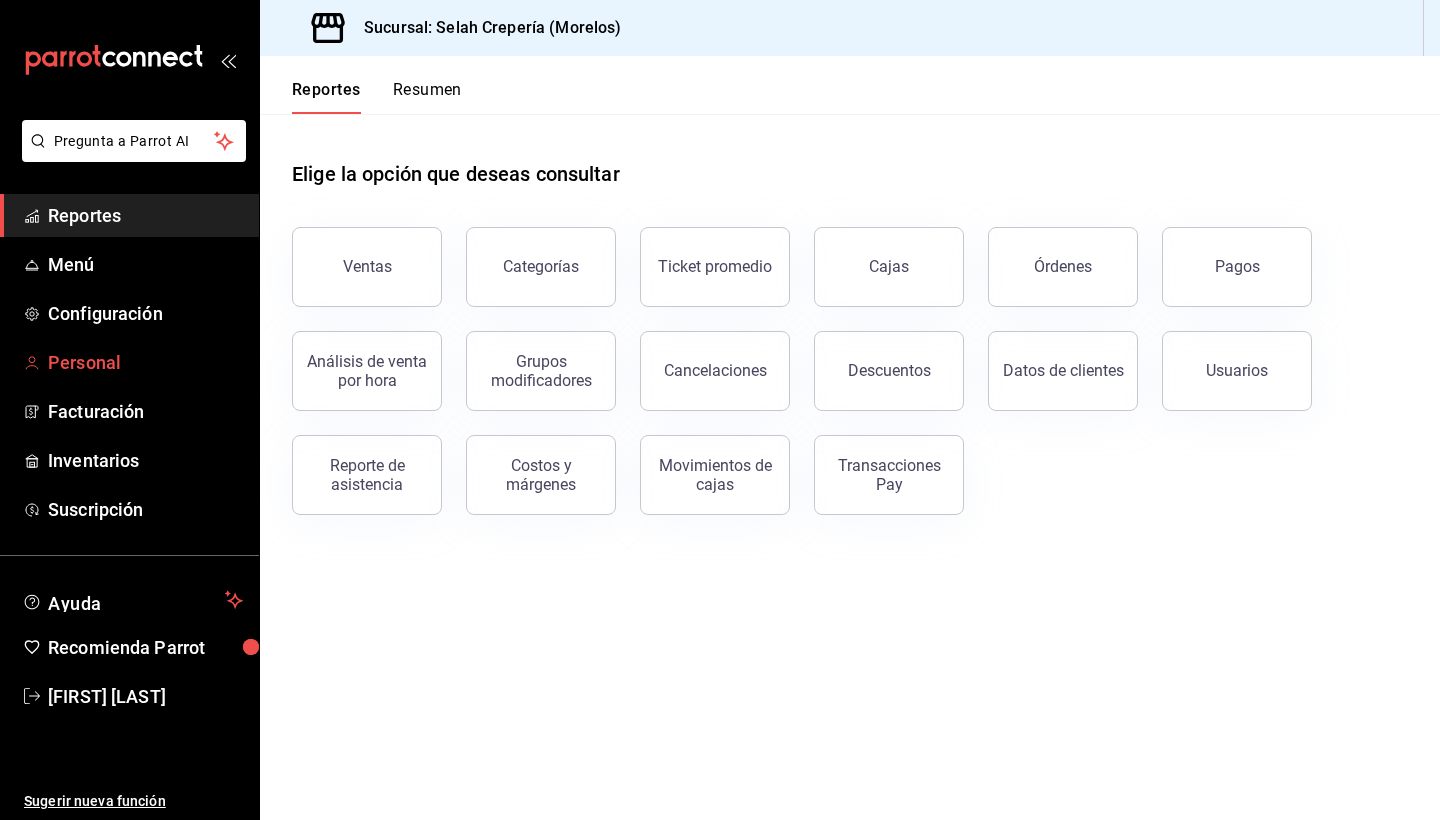 scroll, scrollTop: 0, scrollLeft: 0, axis: both 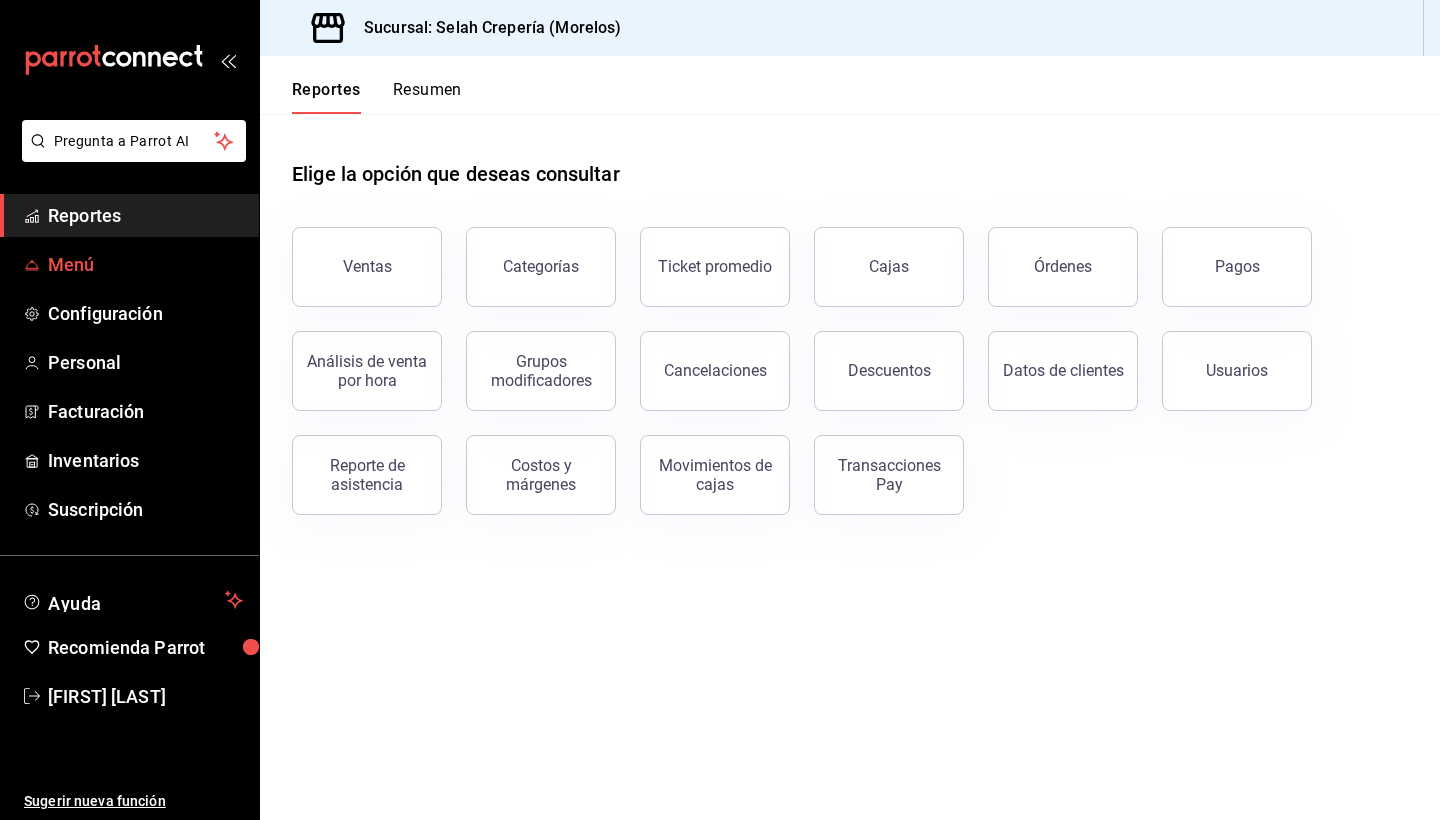 click on "Menú" at bounding box center [145, 264] 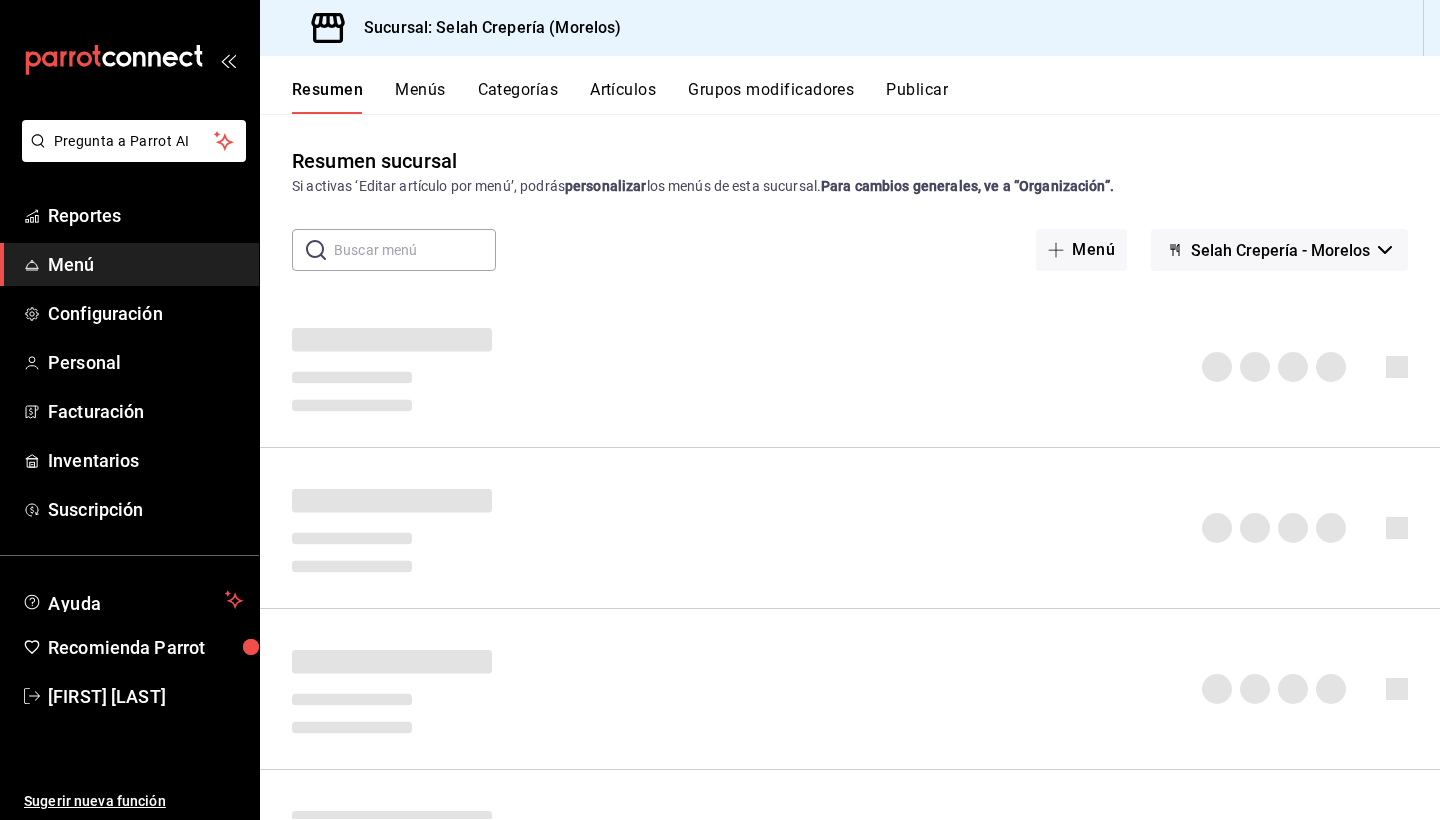 scroll, scrollTop: 0, scrollLeft: 0, axis: both 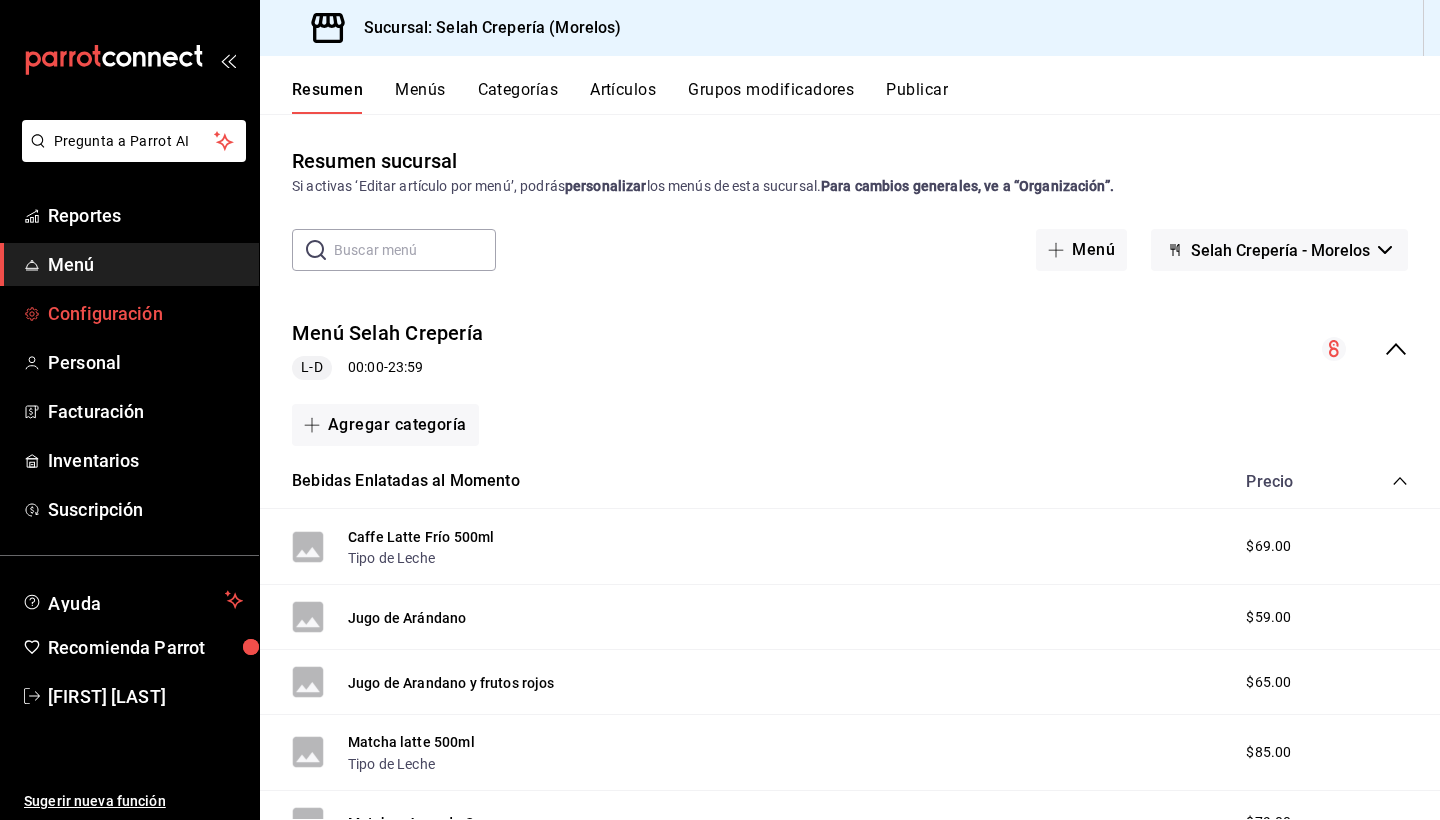 click on "Configuración" at bounding box center [145, 313] 